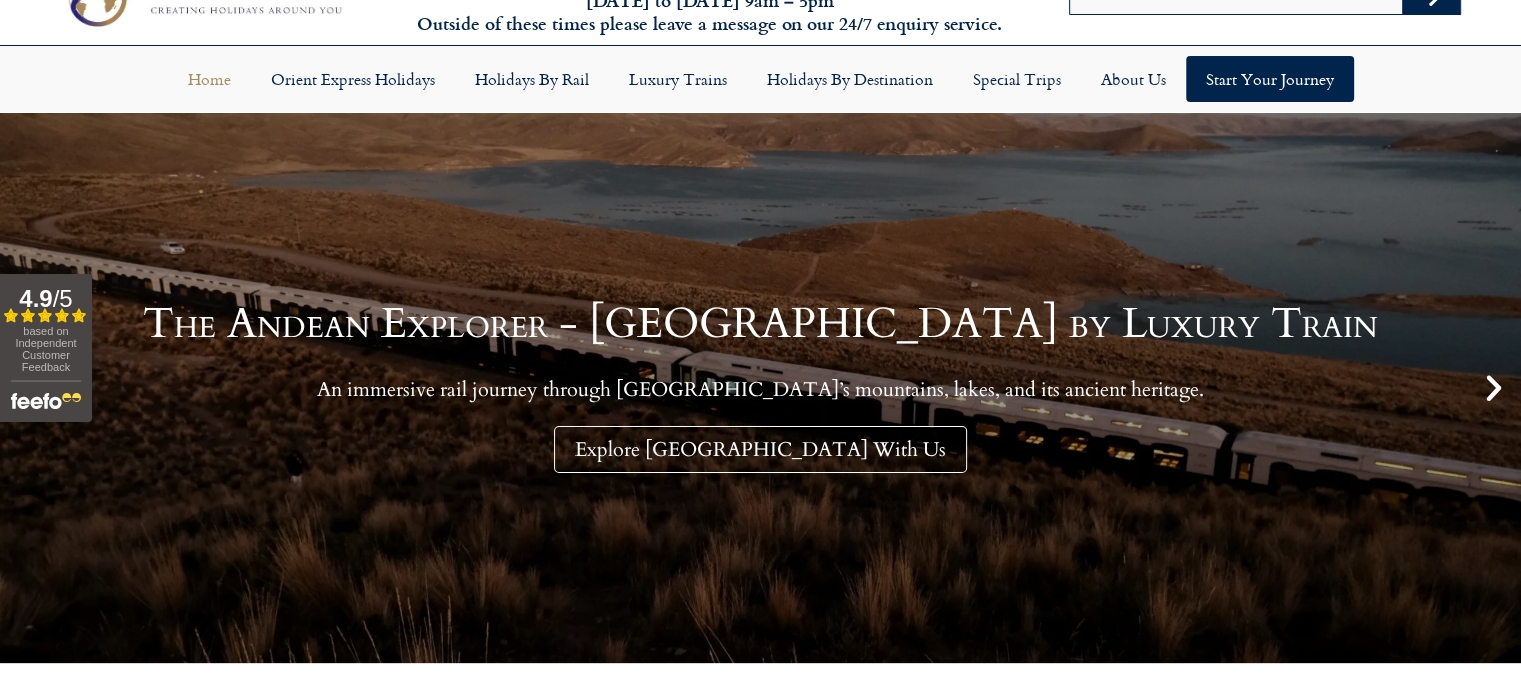scroll, scrollTop: 100, scrollLeft: 0, axis: vertical 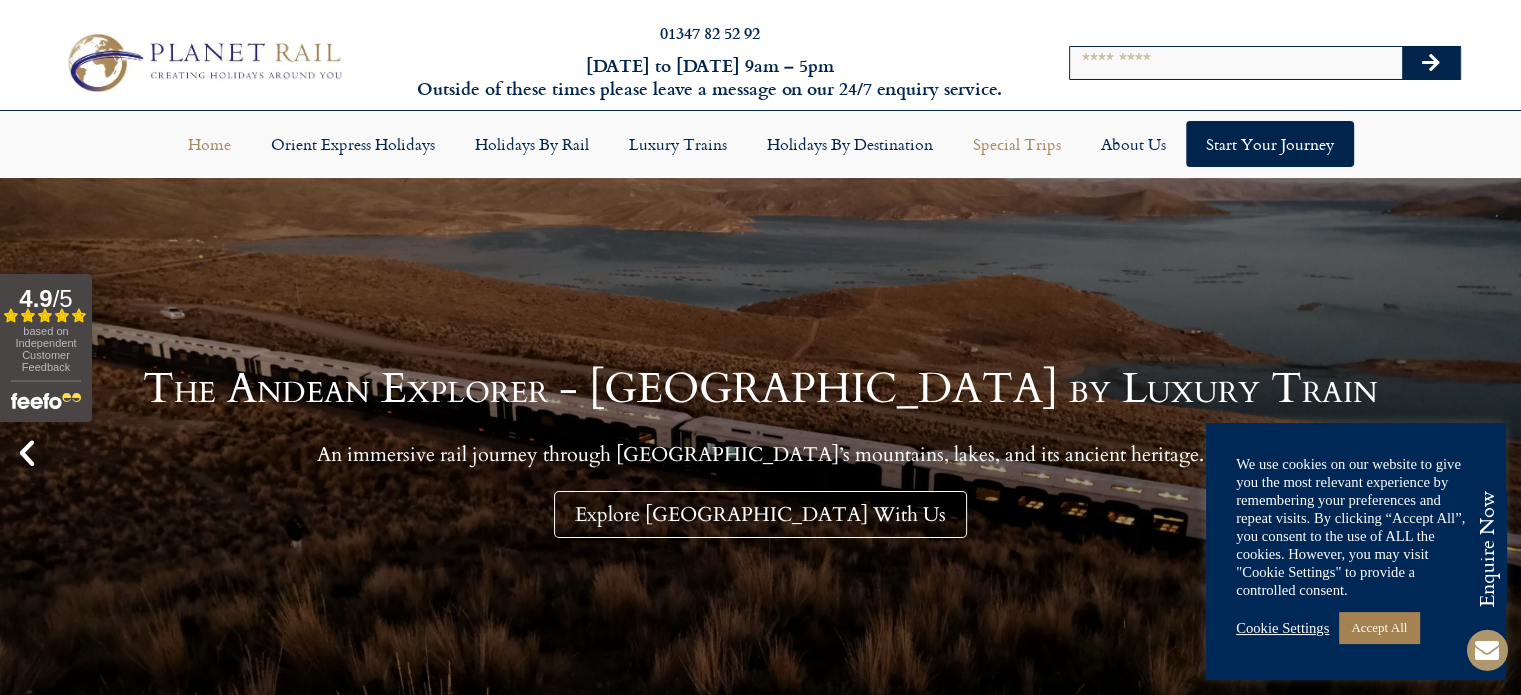 click on "Special Trips" 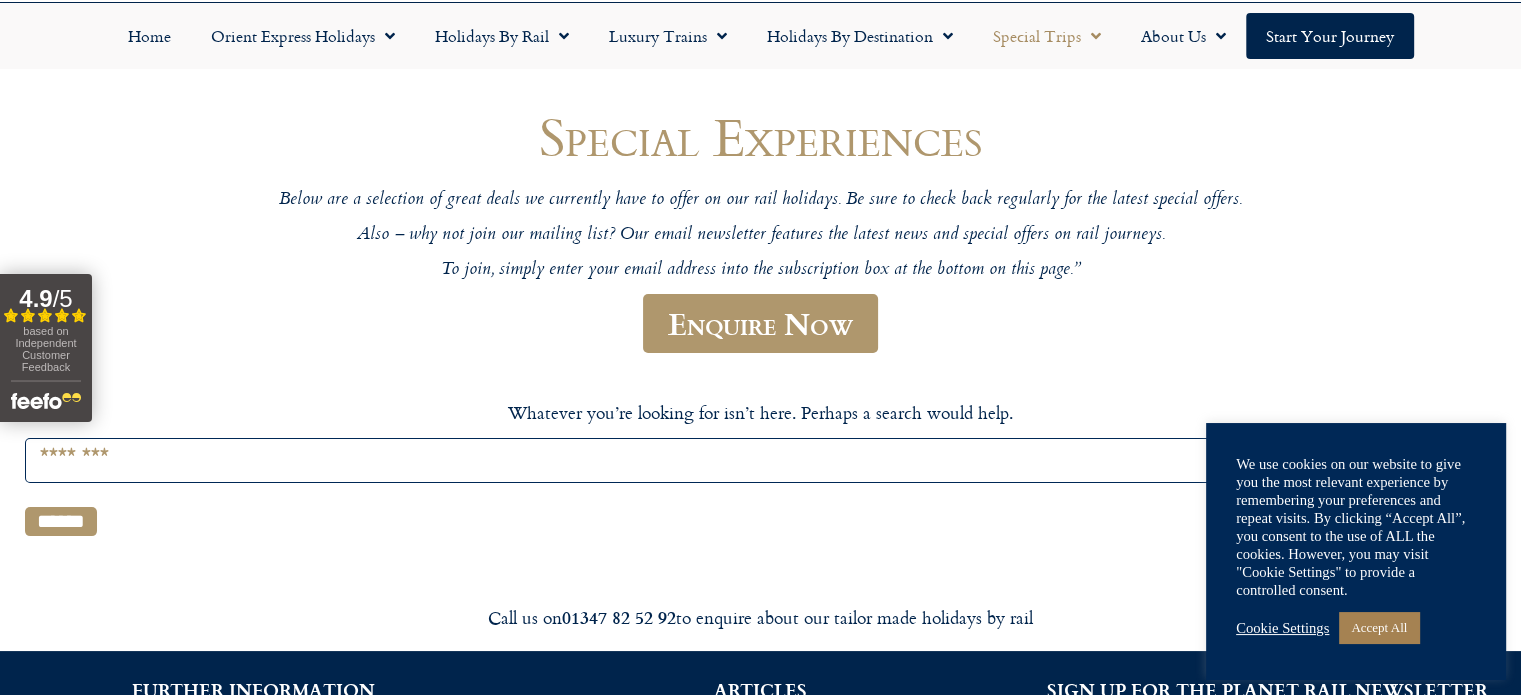 scroll, scrollTop: 0, scrollLeft: 0, axis: both 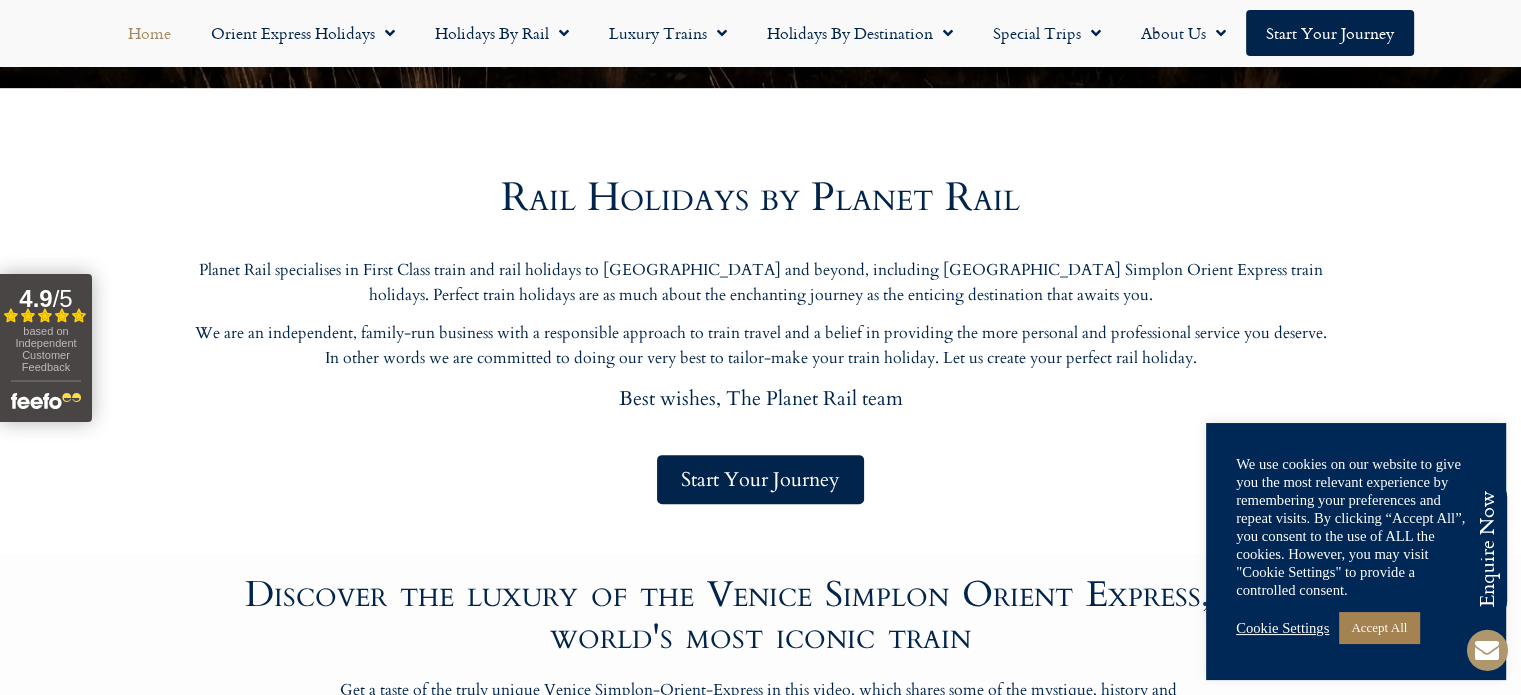 click on "2025 Departures -Costa Verde Express & Spain by First Class Rail" at bounding box center (760, 2056) 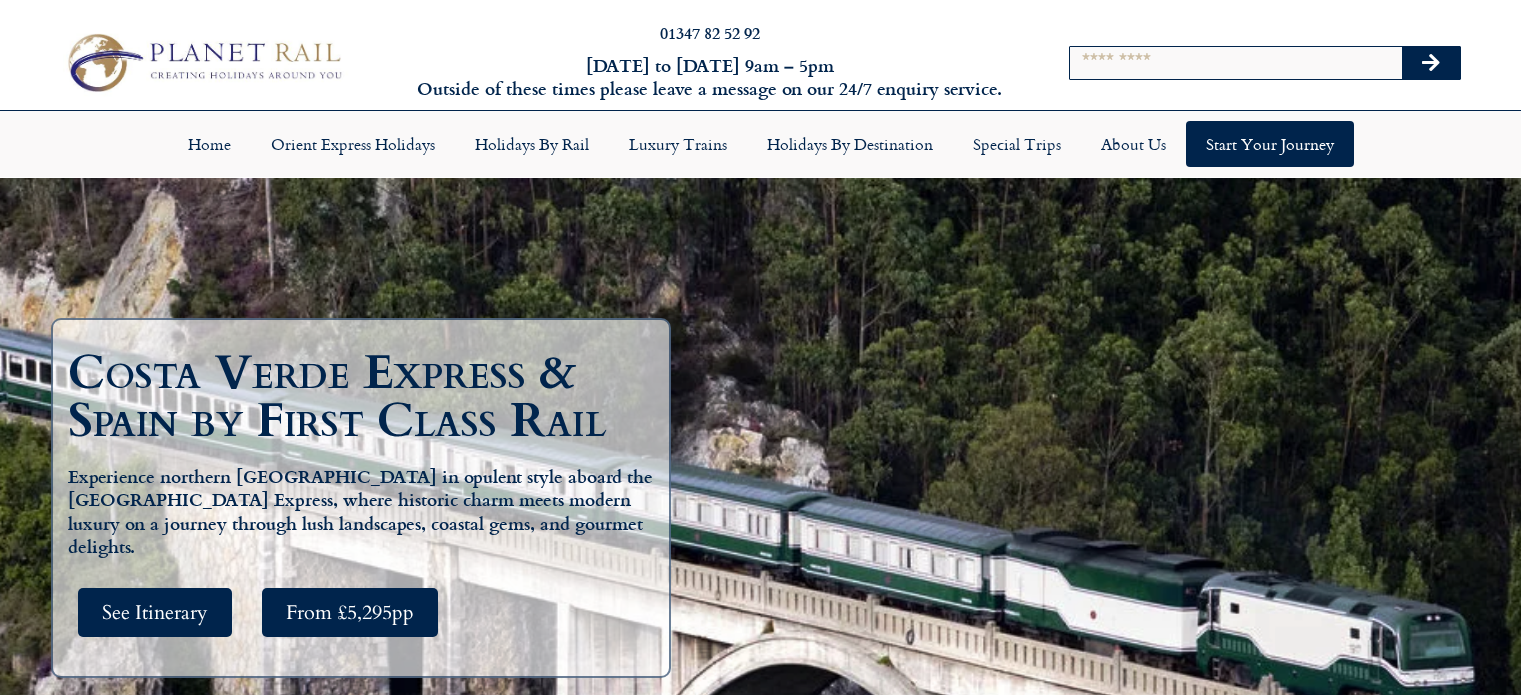 scroll, scrollTop: 0, scrollLeft: 0, axis: both 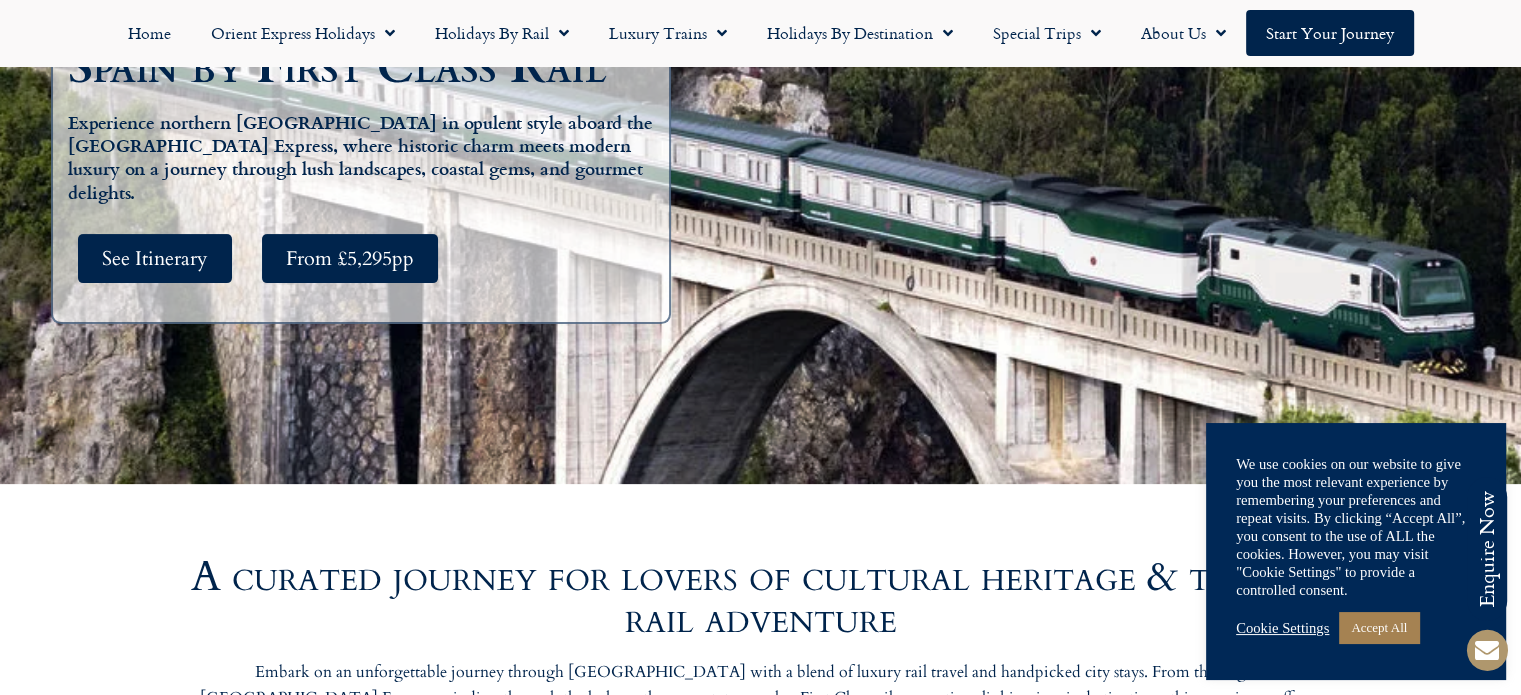 click on "From:" at bounding box center (95, 1640) 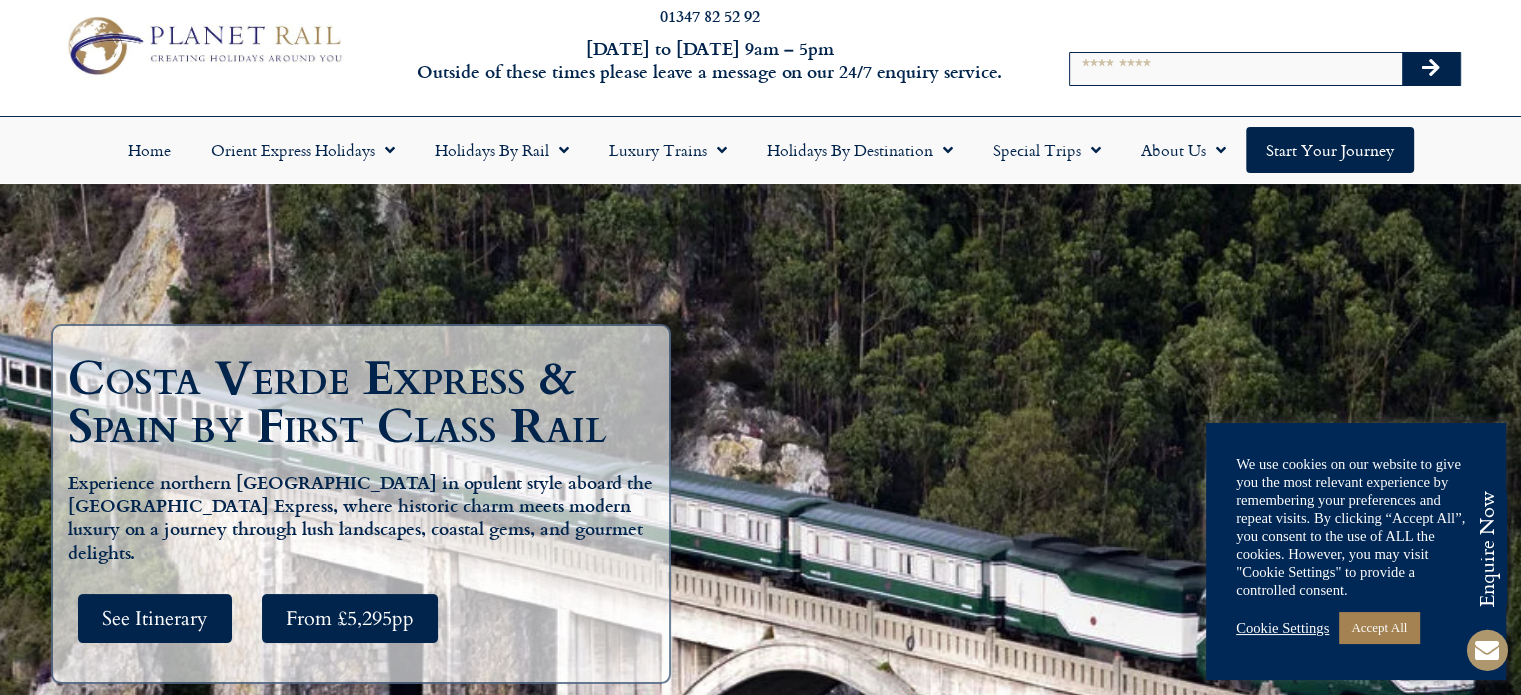 scroll, scrollTop: 0, scrollLeft: 0, axis: both 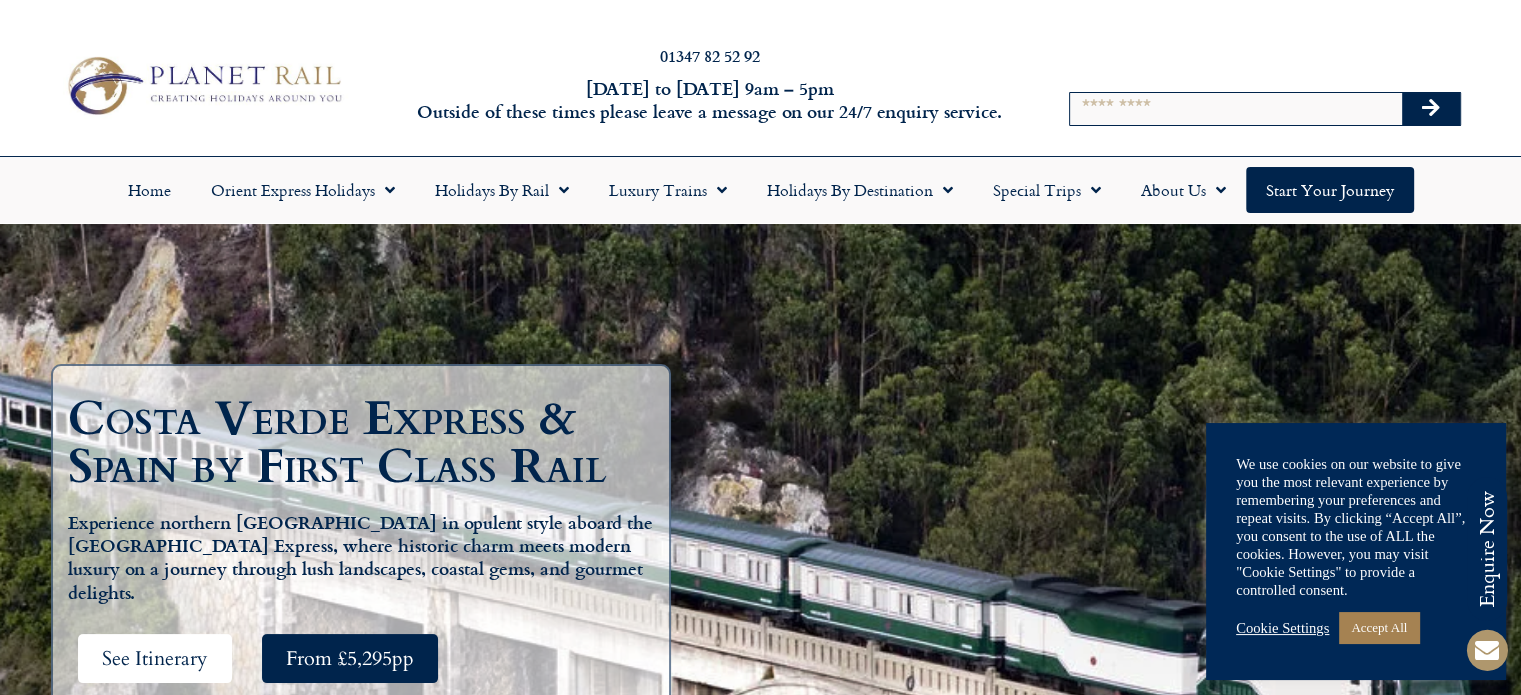 click on "See Itinerary" at bounding box center [155, 658] 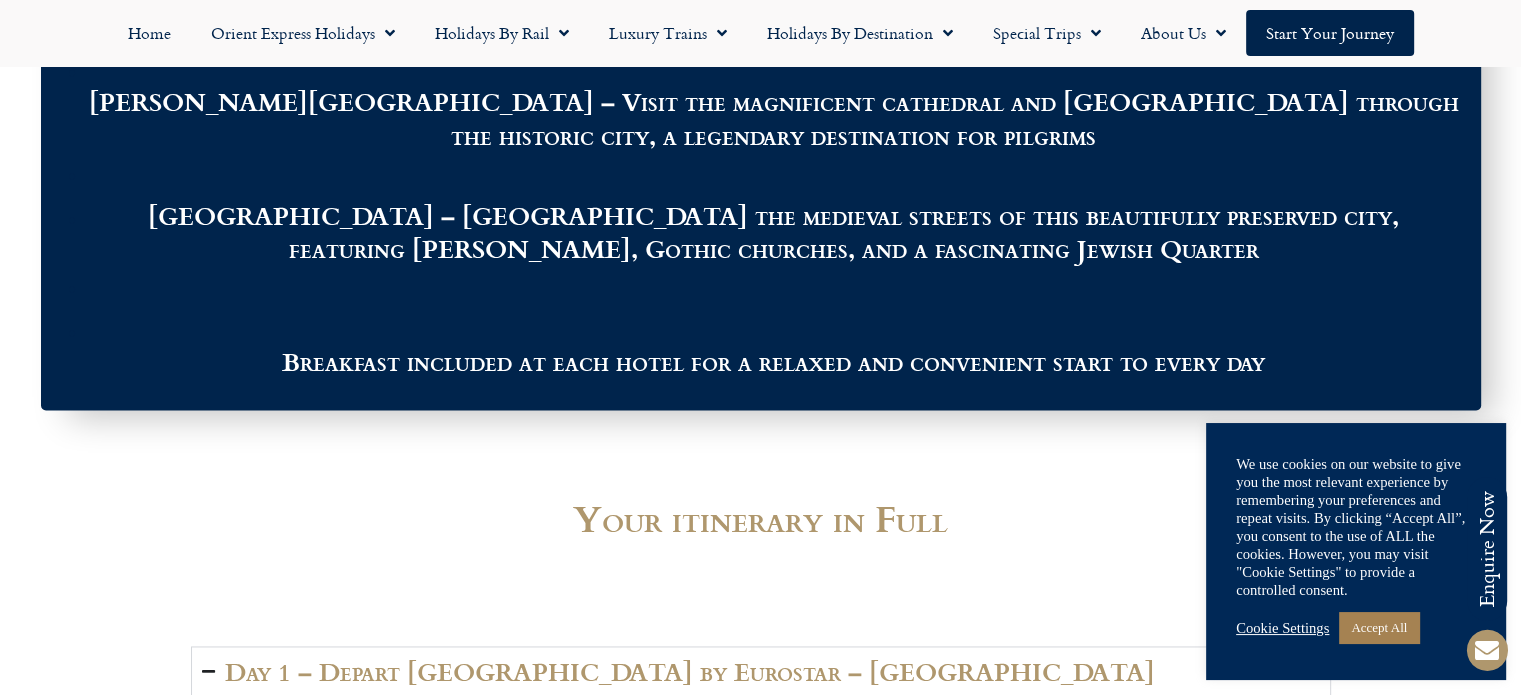 scroll, scrollTop: 2775, scrollLeft: 0, axis: vertical 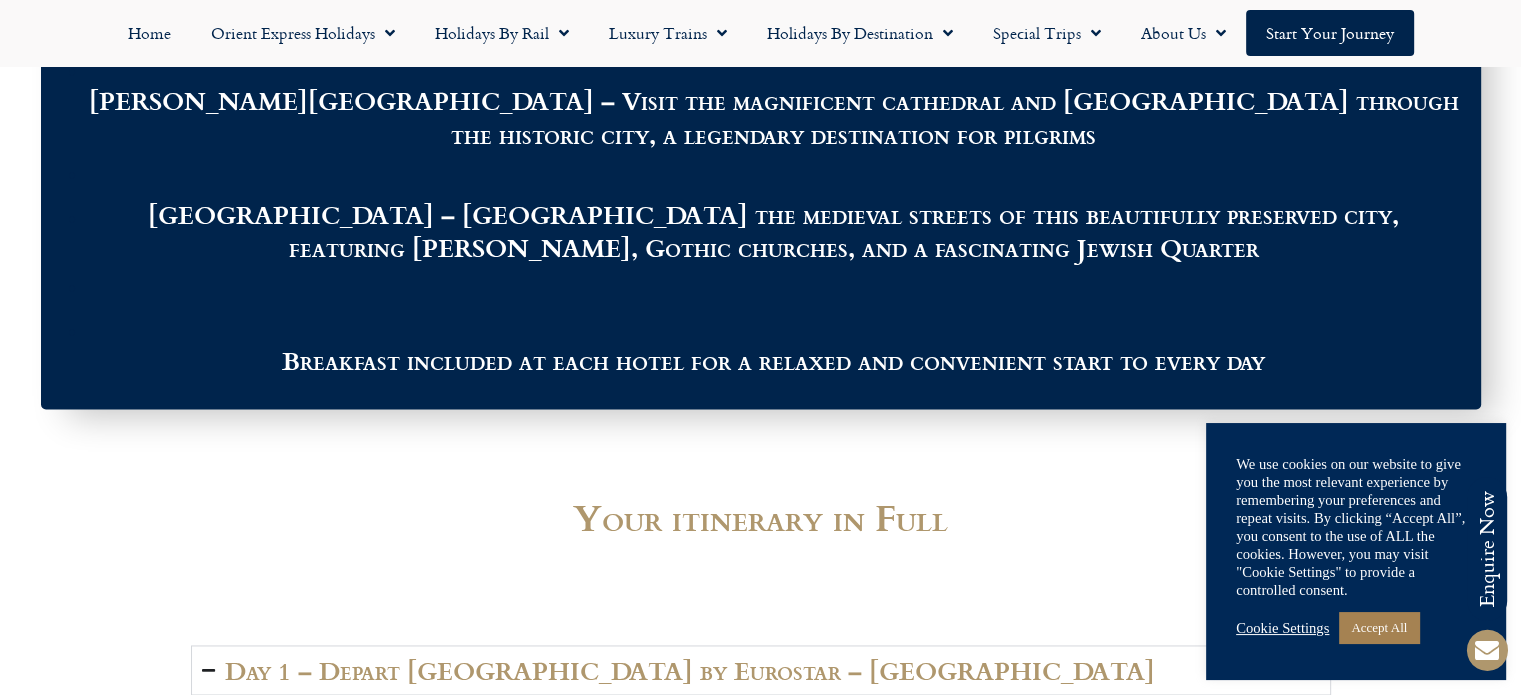 click at bounding box center (208, 1212) 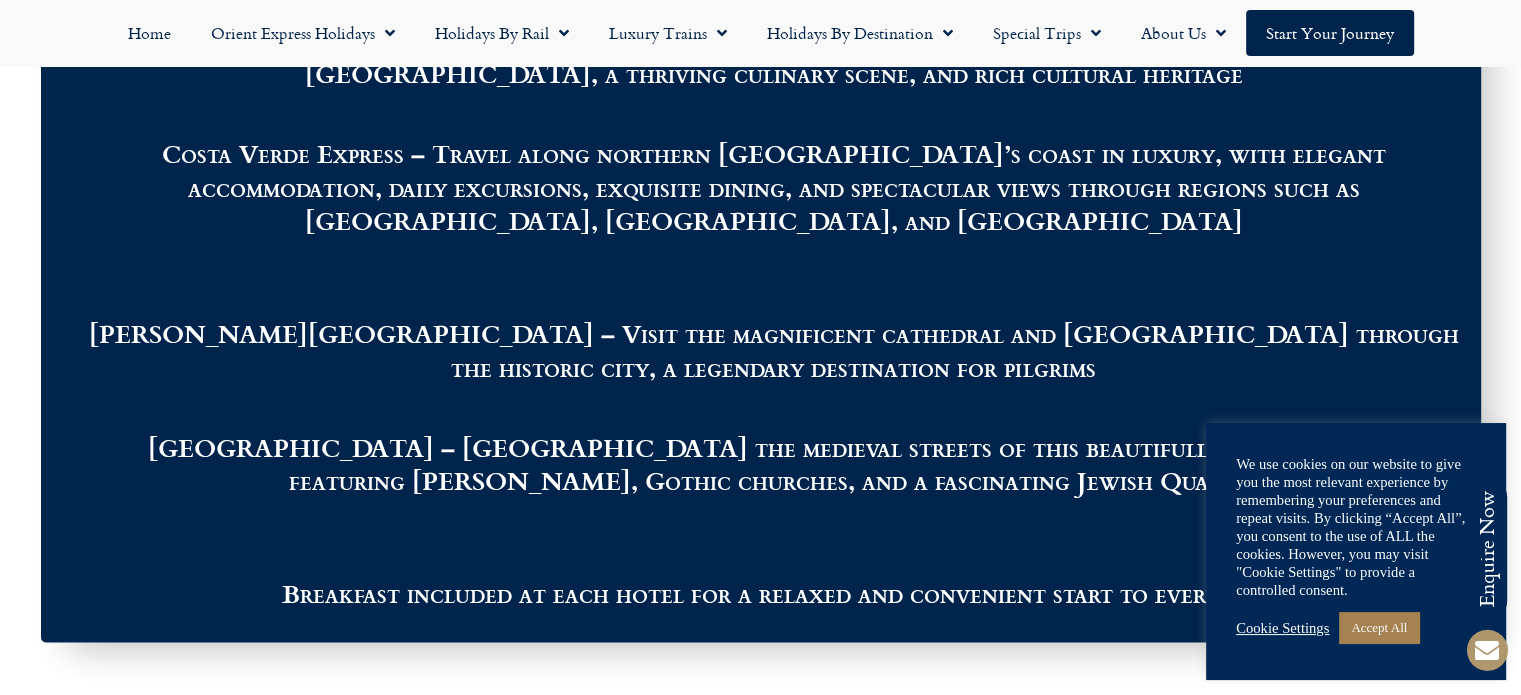 scroll, scrollTop: 2575, scrollLeft: 0, axis: vertical 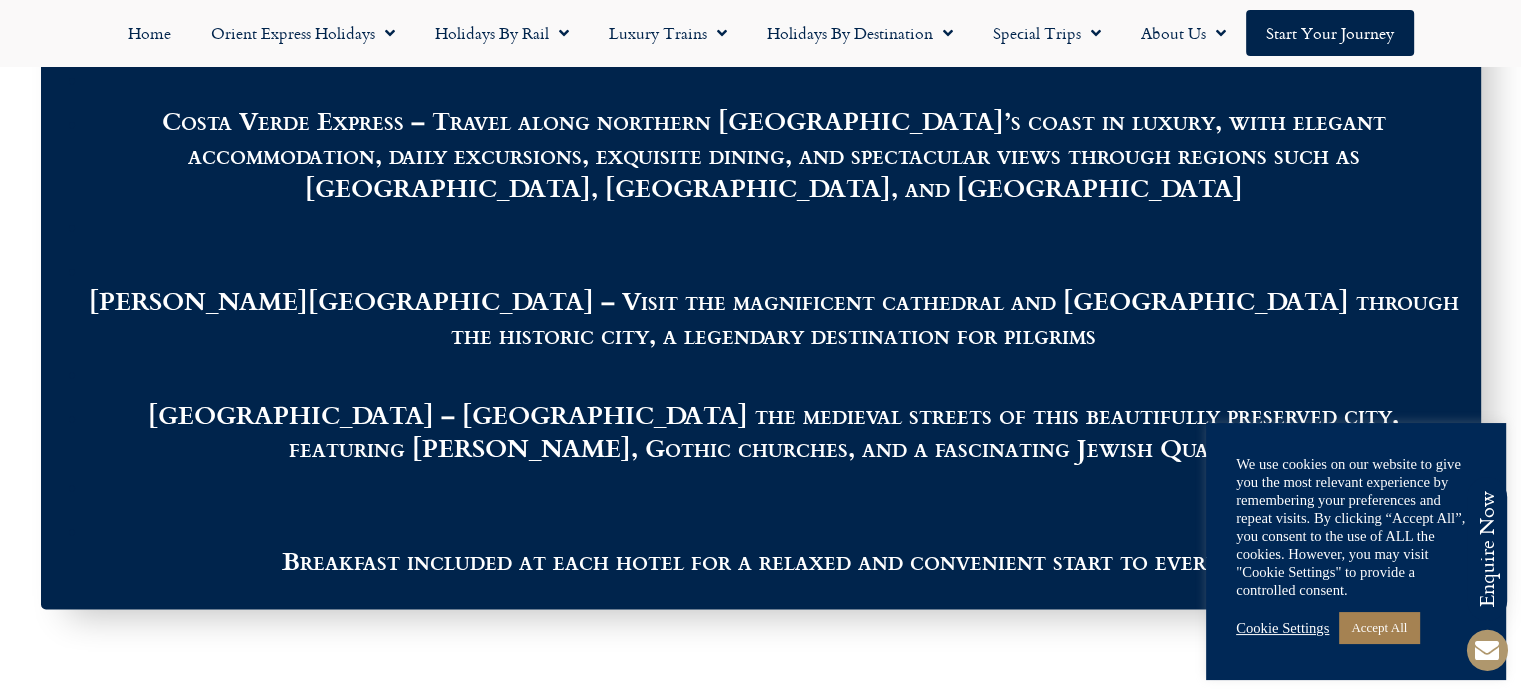 click at bounding box center (208, 1429) 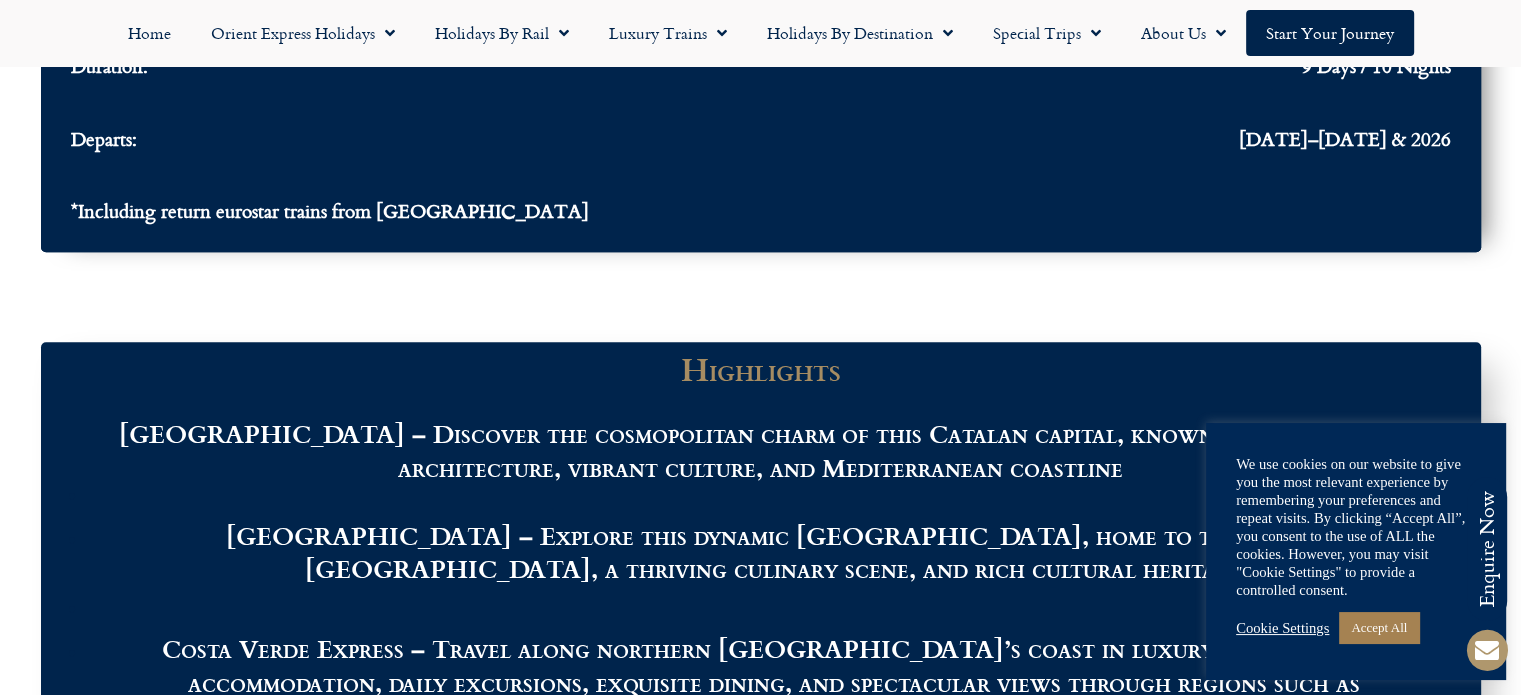 scroll, scrollTop: 2175, scrollLeft: 0, axis: vertical 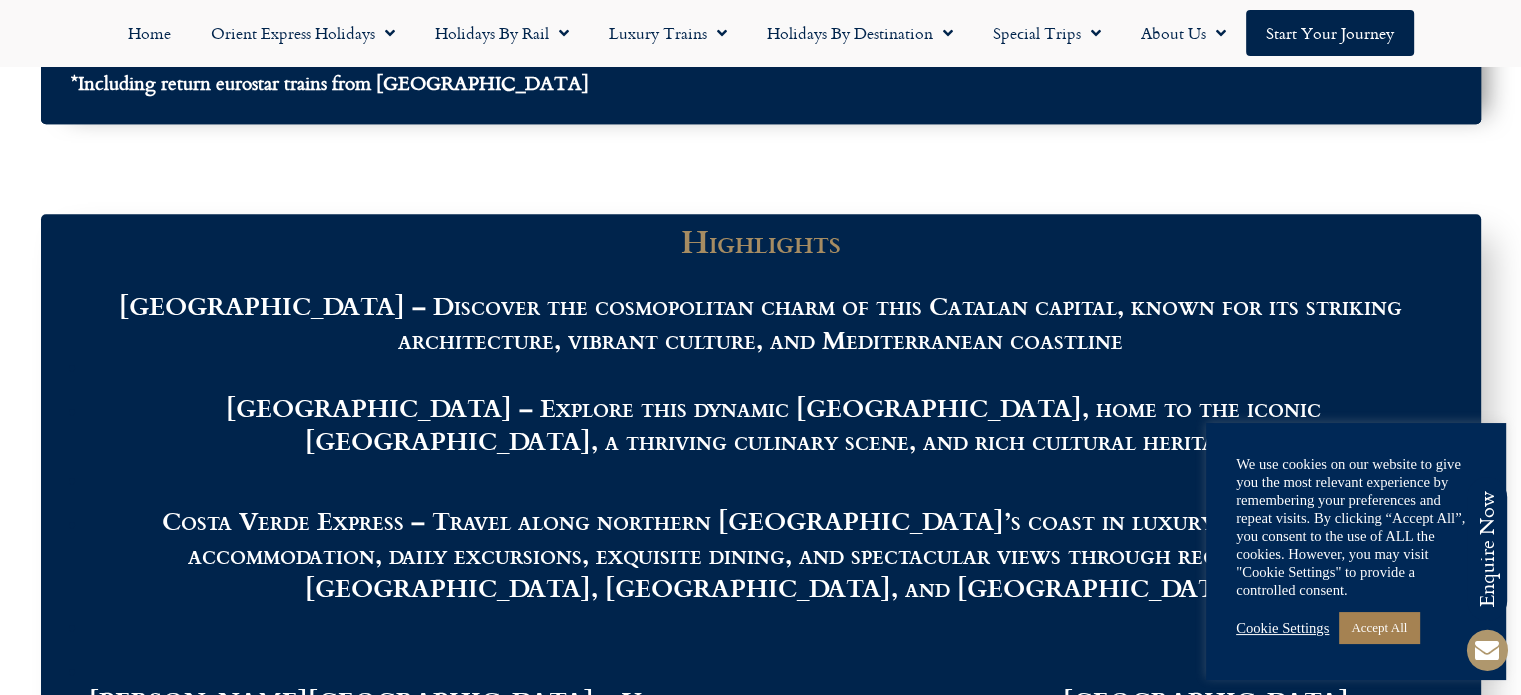 click at bounding box center [208, 1872] 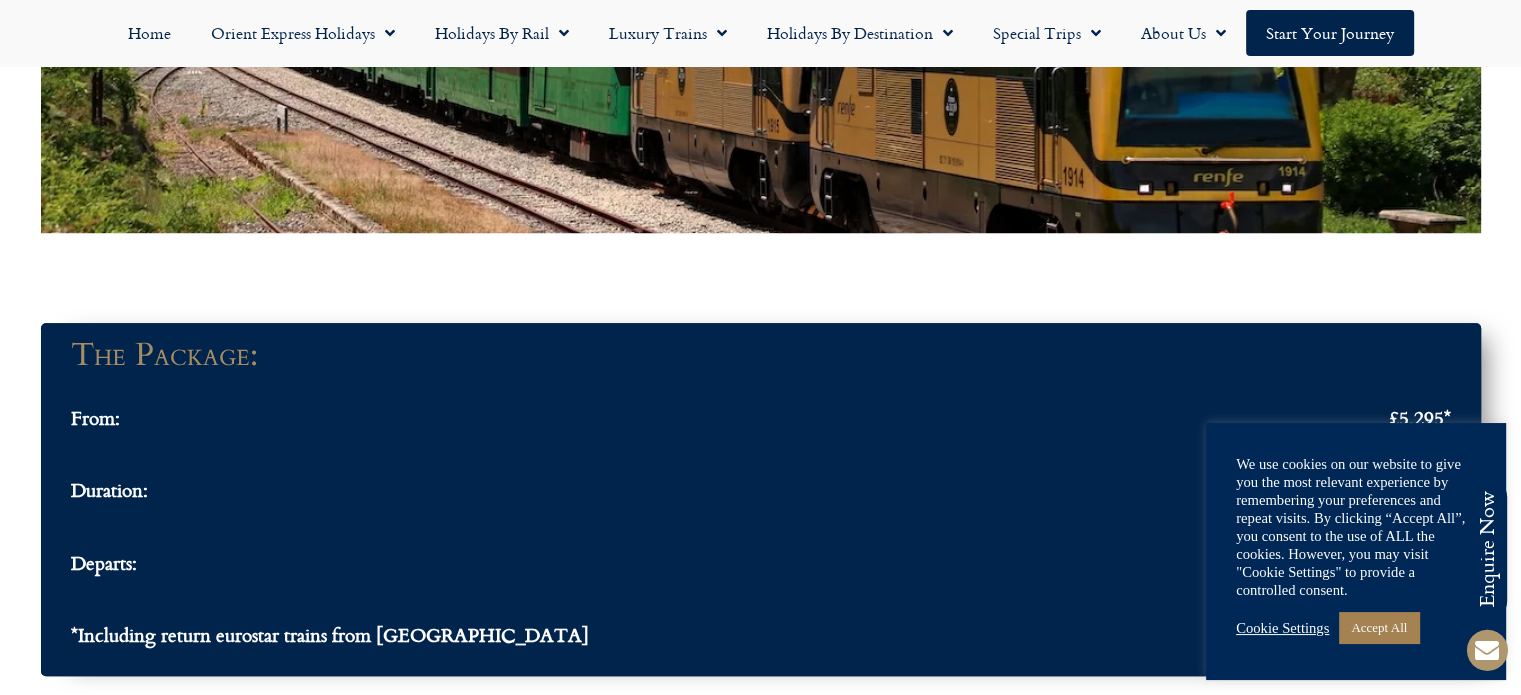 scroll, scrollTop: 1575, scrollLeft: 0, axis: vertical 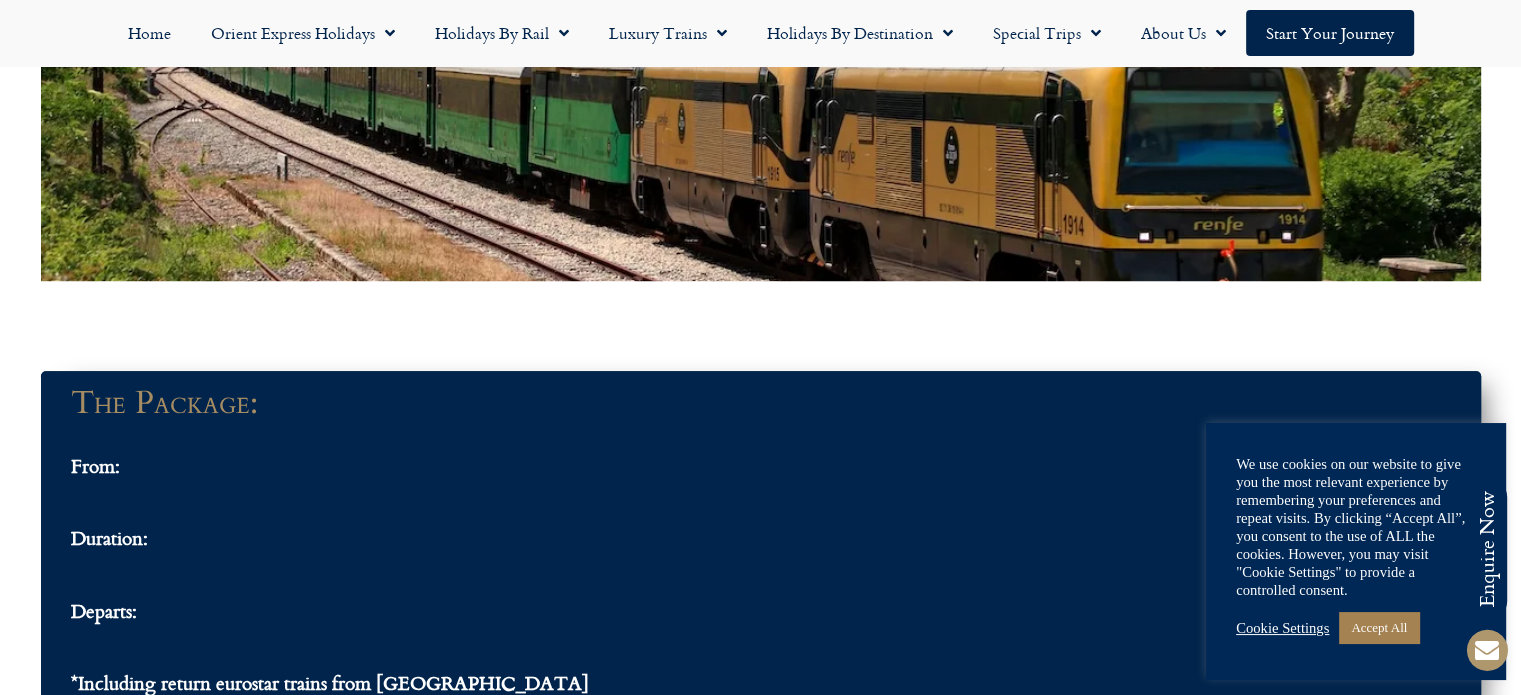 click on "Day 3 – Join the Costa Verde Express – Bilbao – Laredo - Santoña - Santander" at bounding box center (761, 1984) 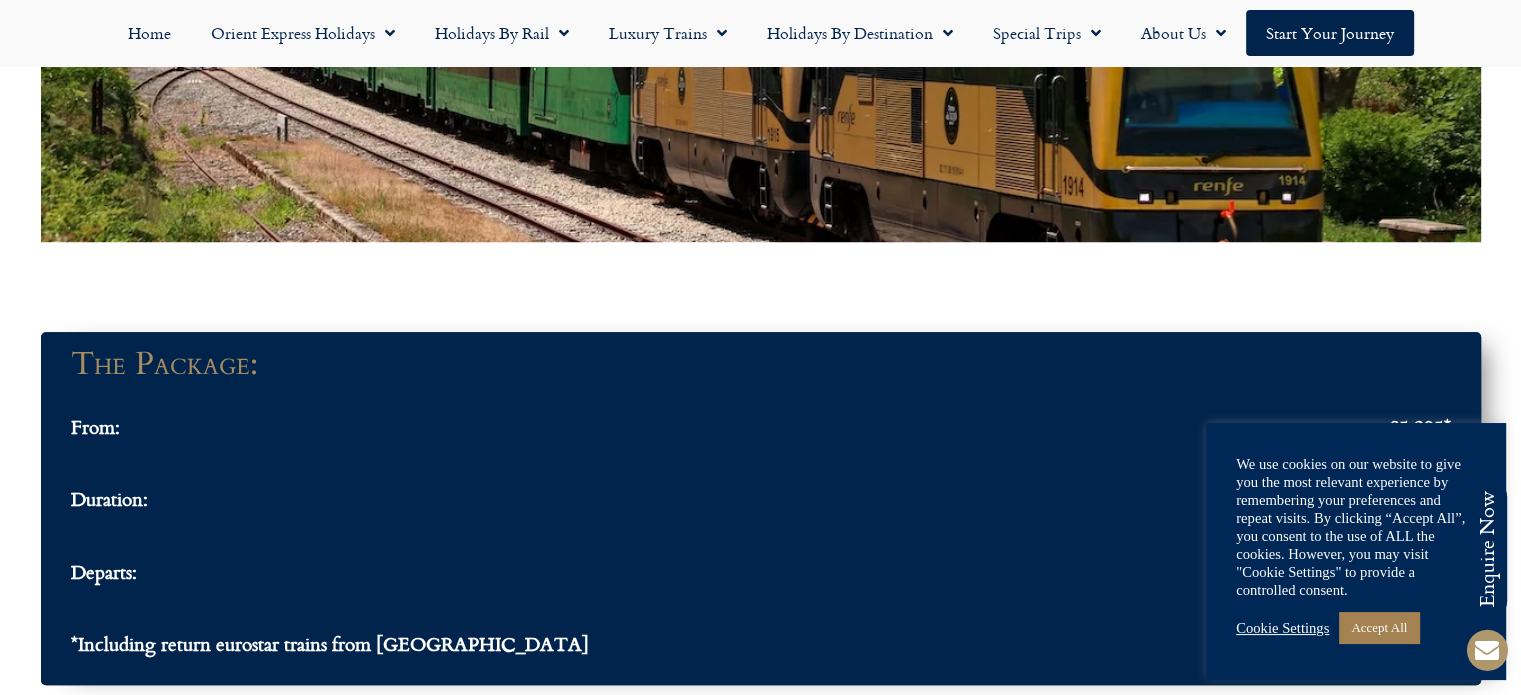 scroll, scrollTop: 1575, scrollLeft: 0, axis: vertical 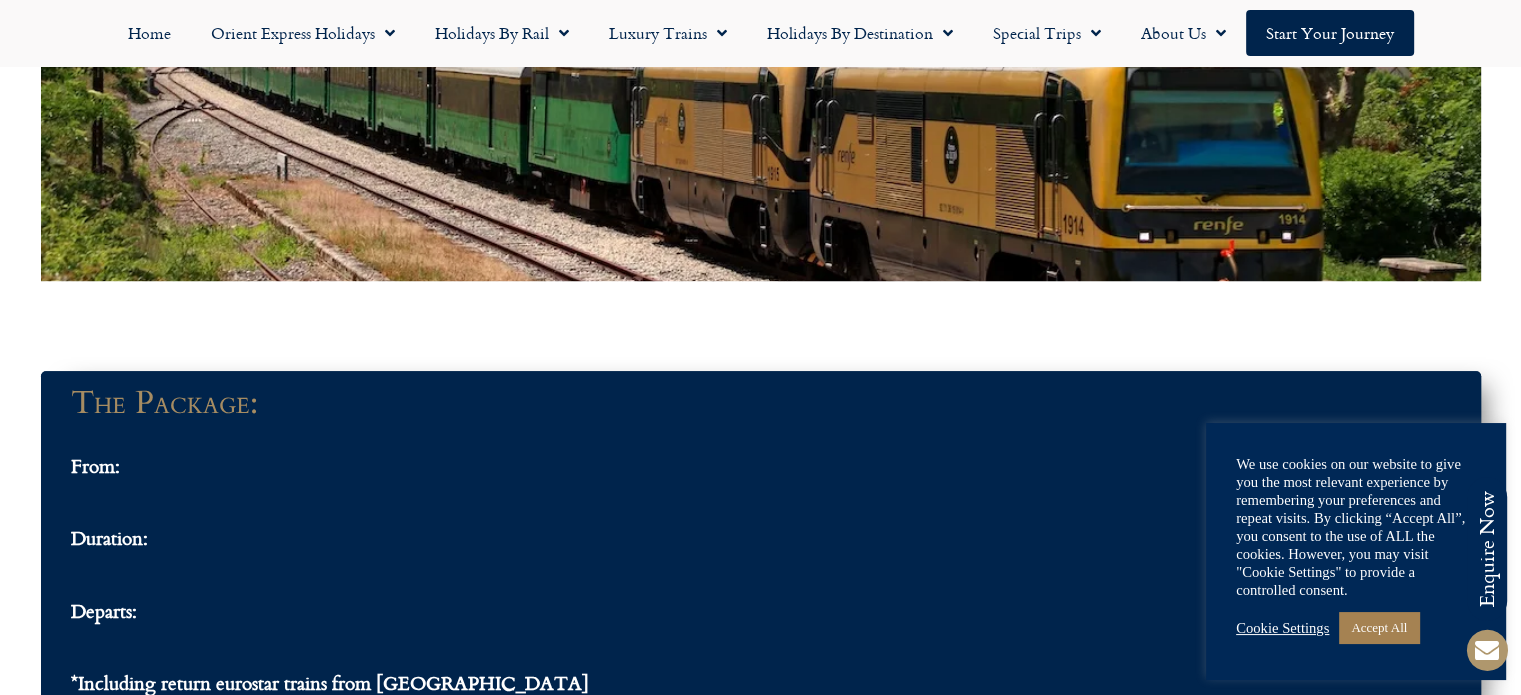 click at bounding box center (208, 1920) 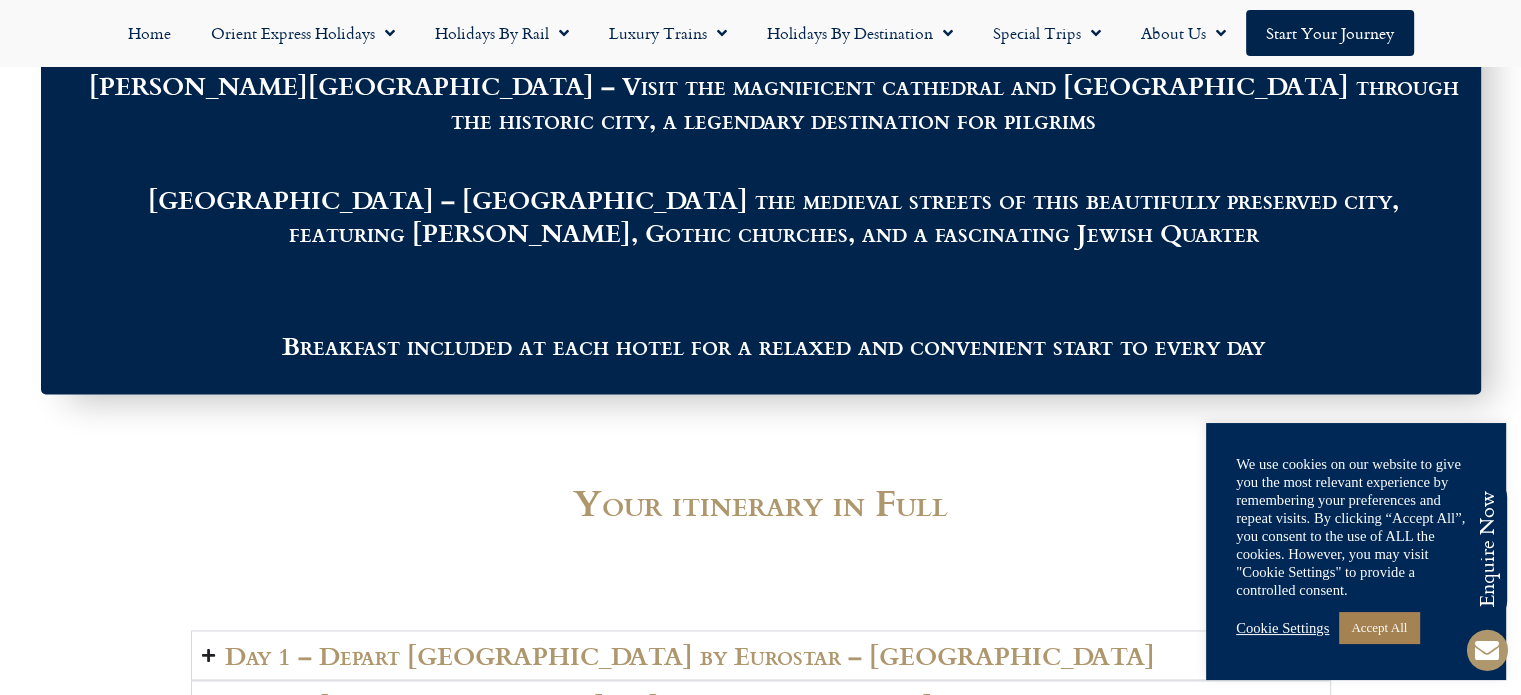 scroll, scrollTop: 2775, scrollLeft: 0, axis: vertical 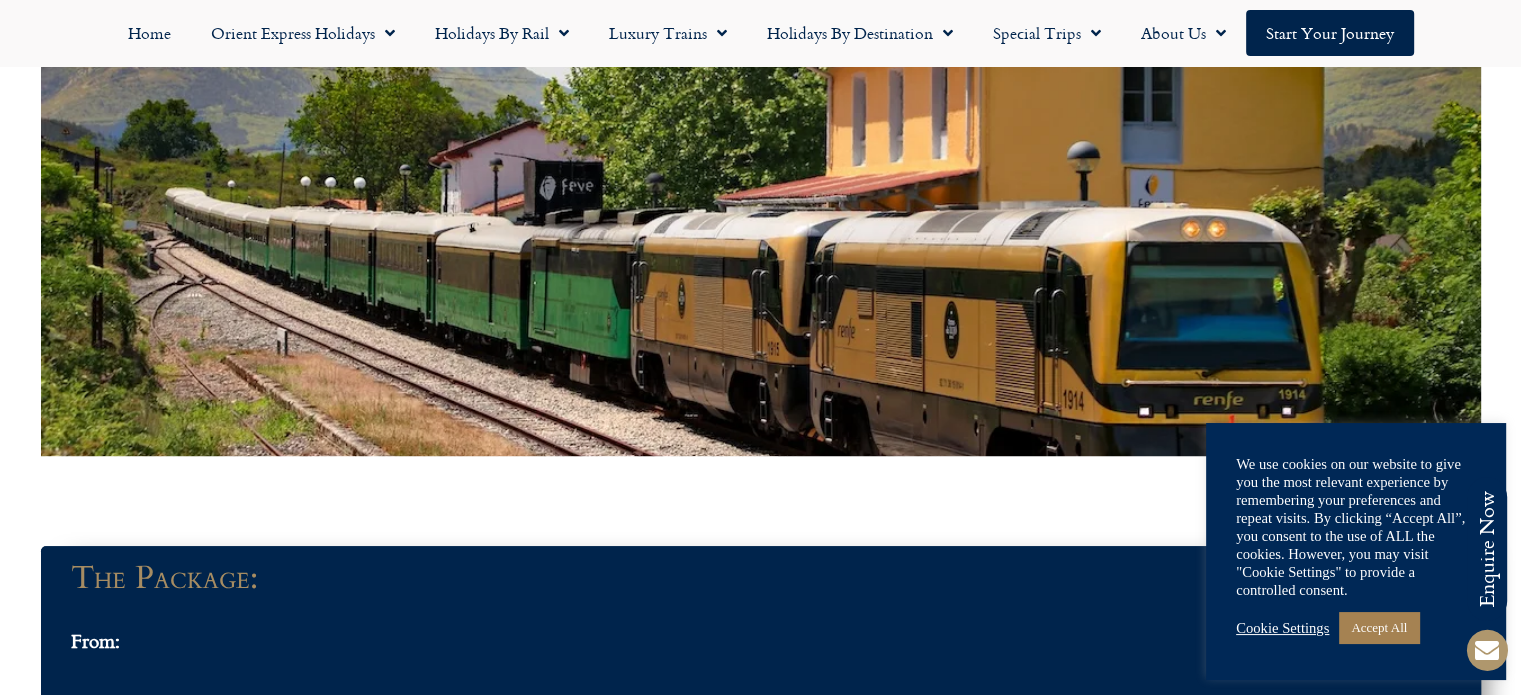 click at bounding box center (208, 2095) 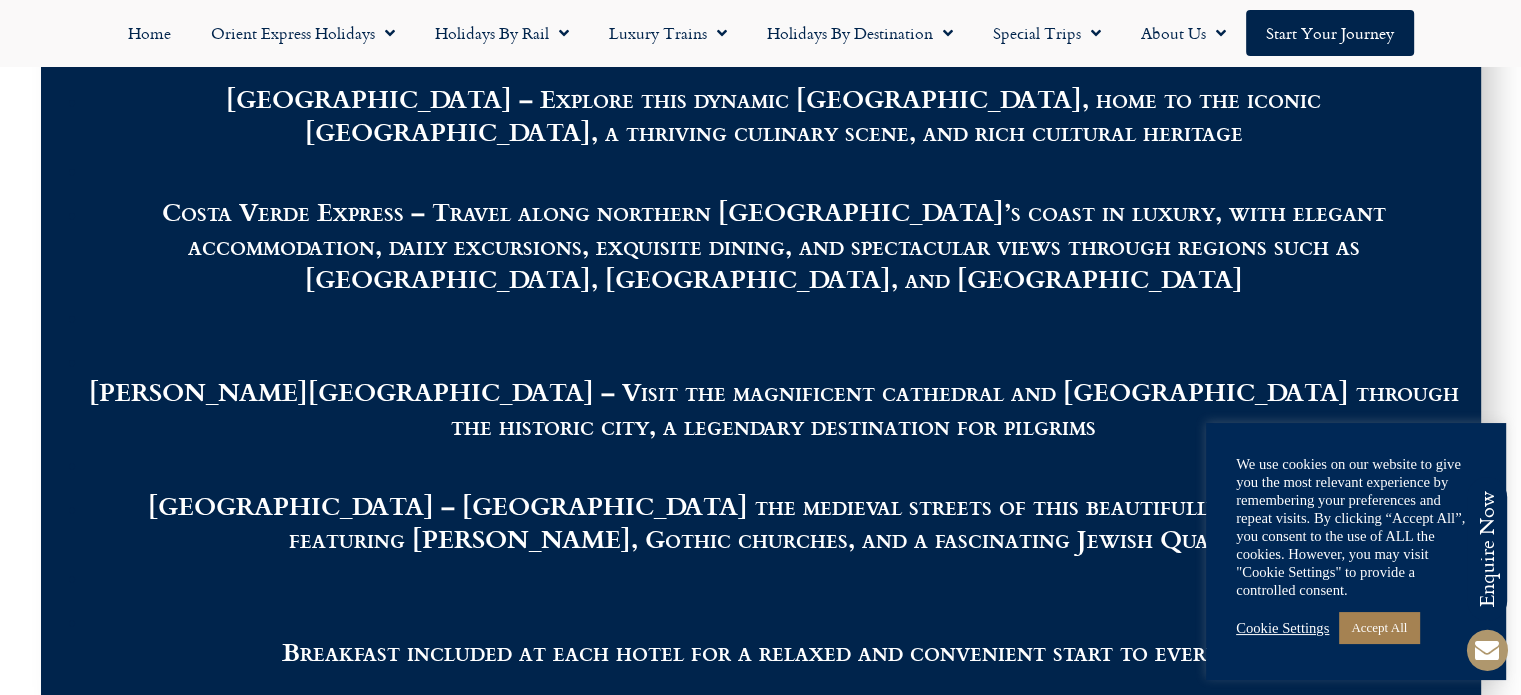 scroll, scrollTop: 2500, scrollLeft: 0, axis: vertical 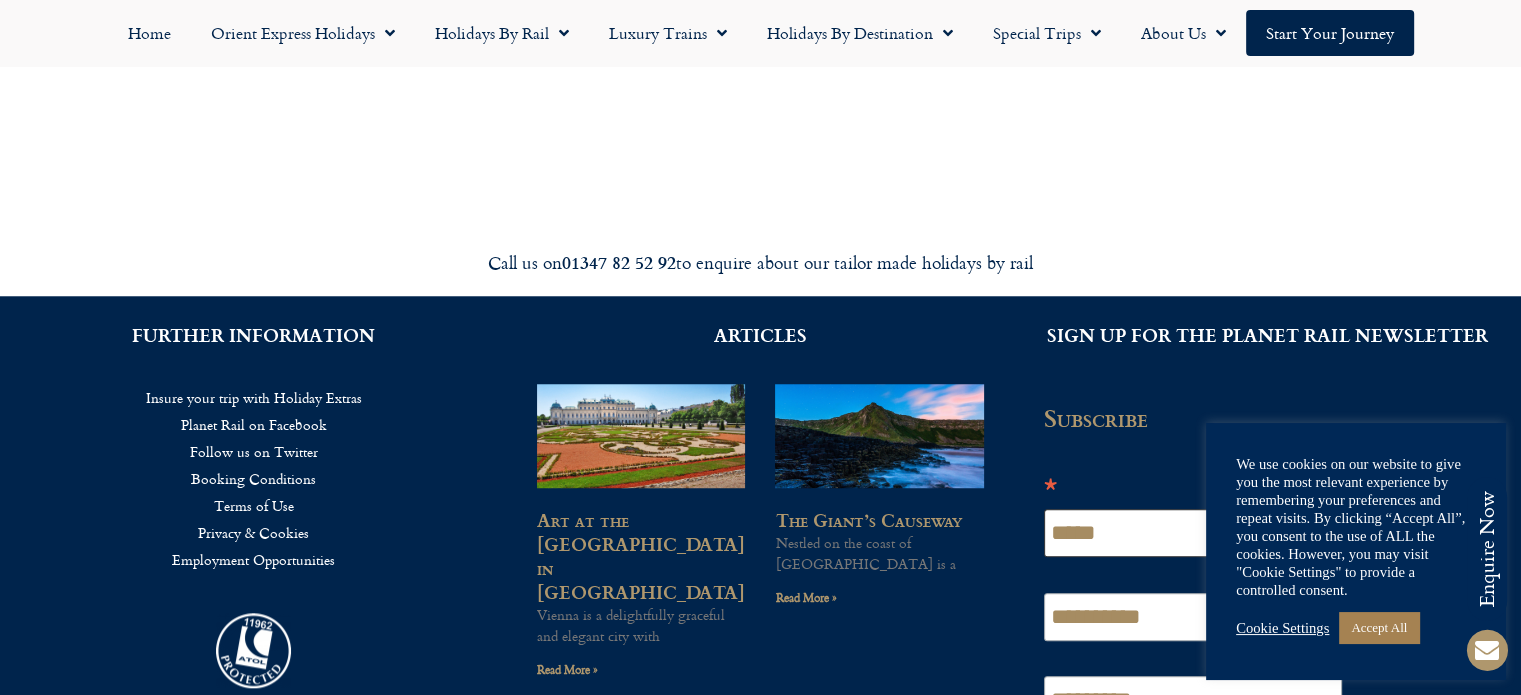 click on "*****" at bounding box center (1193, 533) 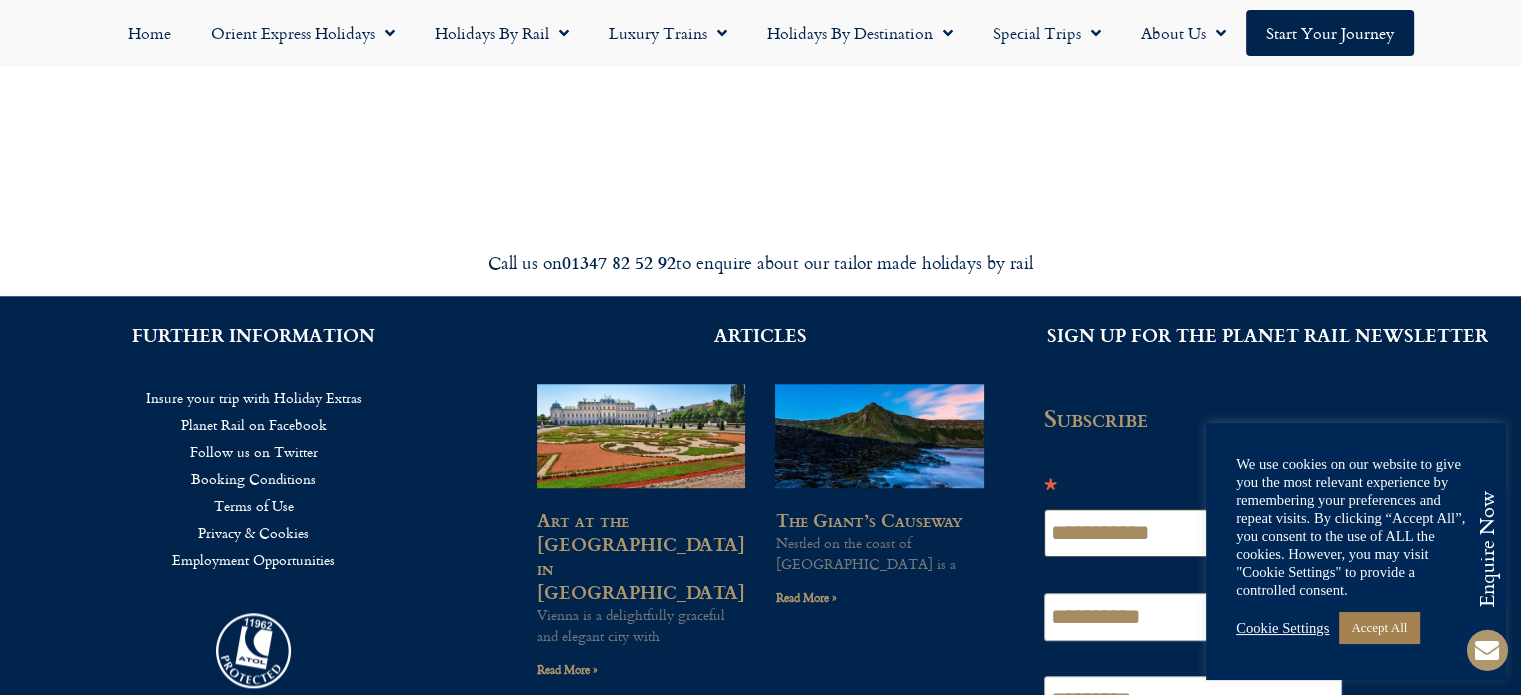 drag, startPoint x: 1104, startPoint y: 392, endPoint x: 982, endPoint y: 386, distance: 122.14745 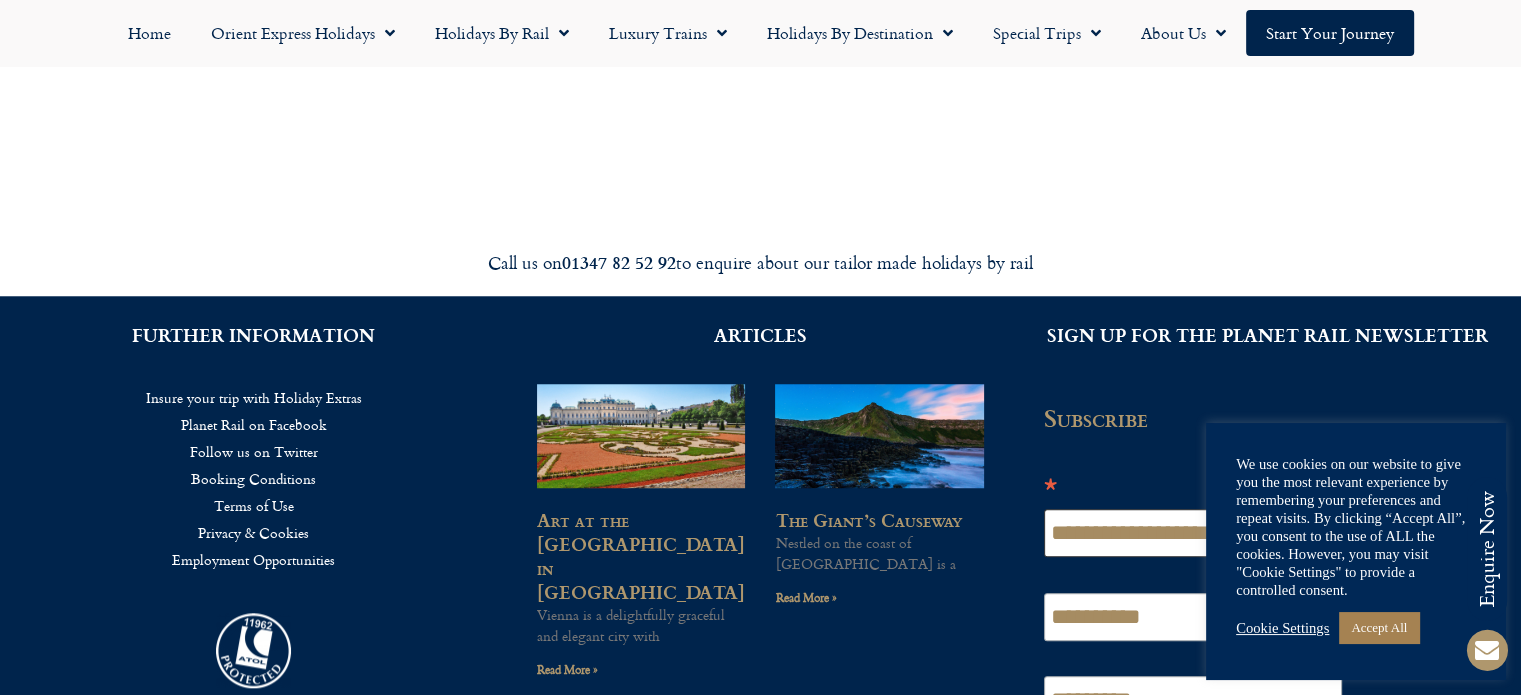type on "**********" 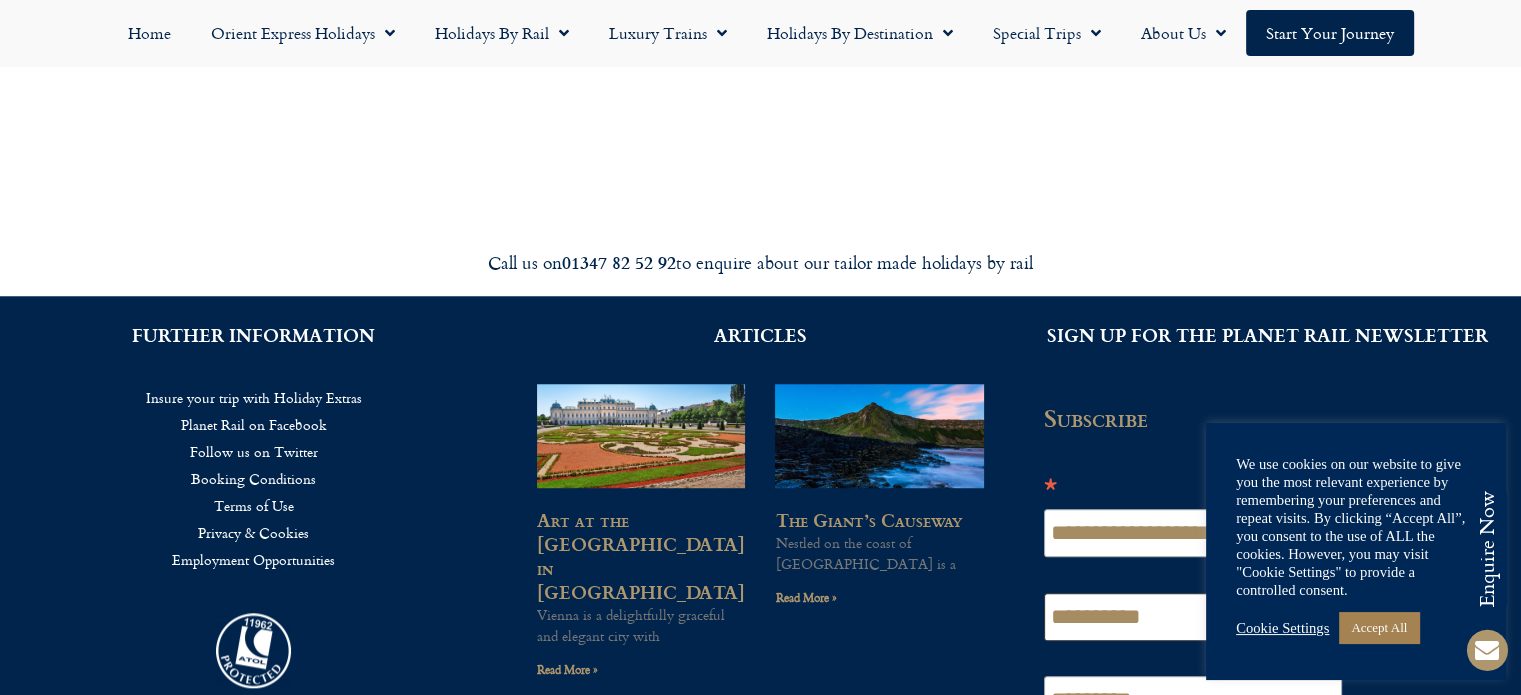 click on "**********" at bounding box center (1193, 617) 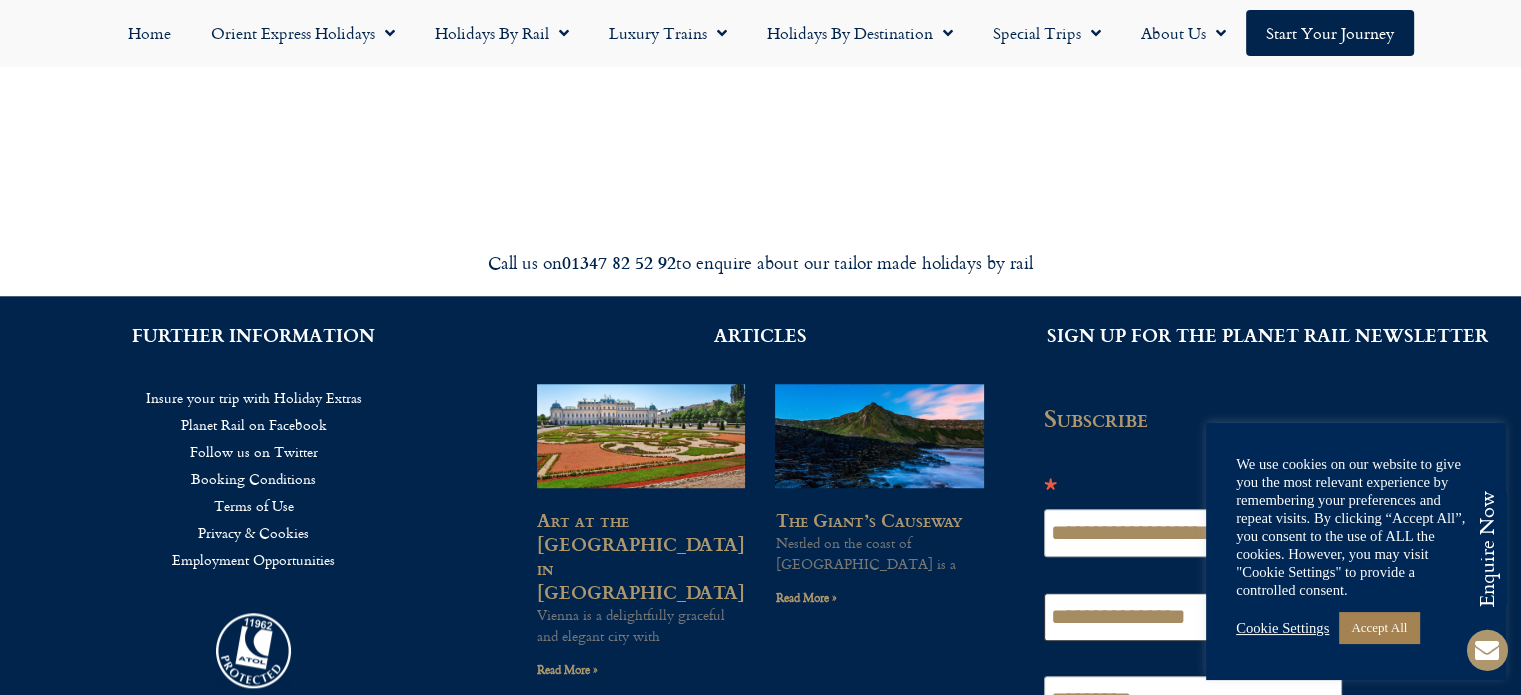 drag, startPoint x: 1143, startPoint y: 478, endPoint x: 1024, endPoint y: 474, distance: 119.06721 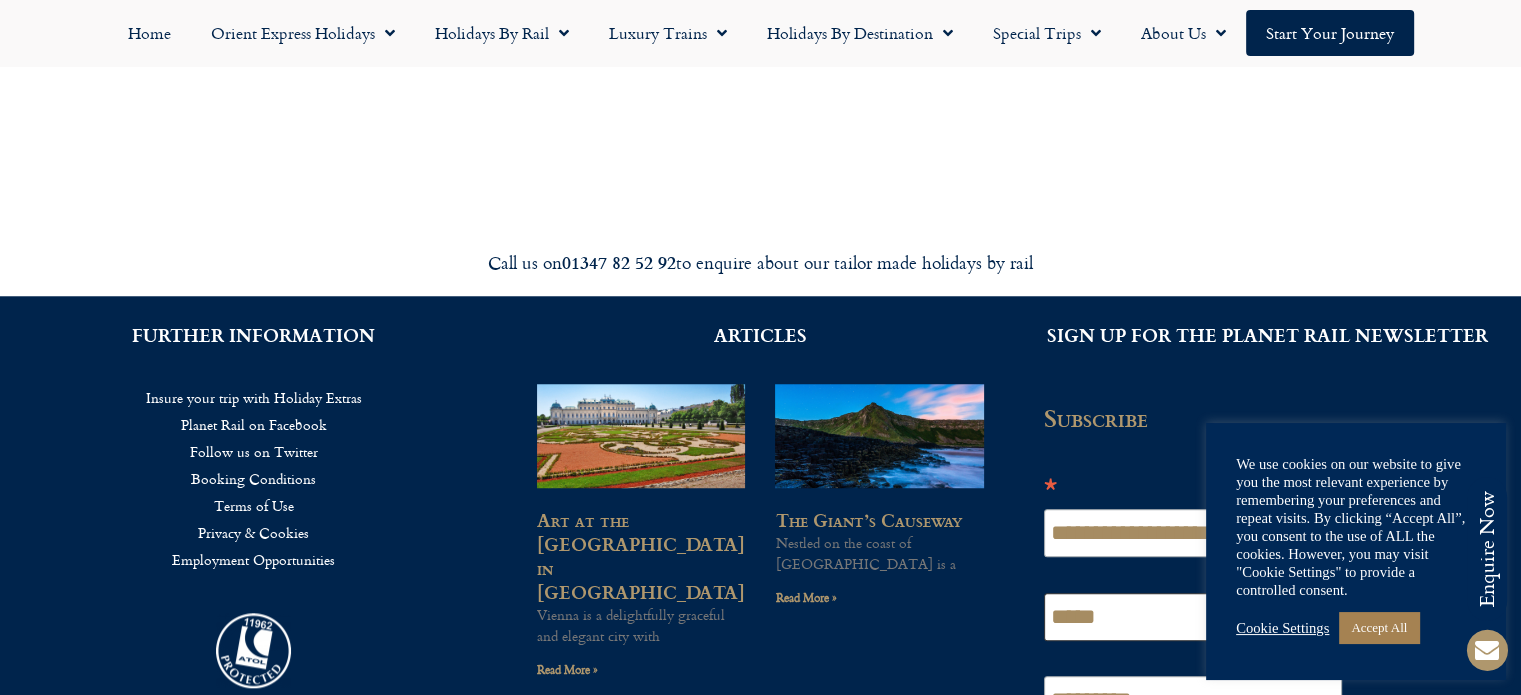 type on "*****" 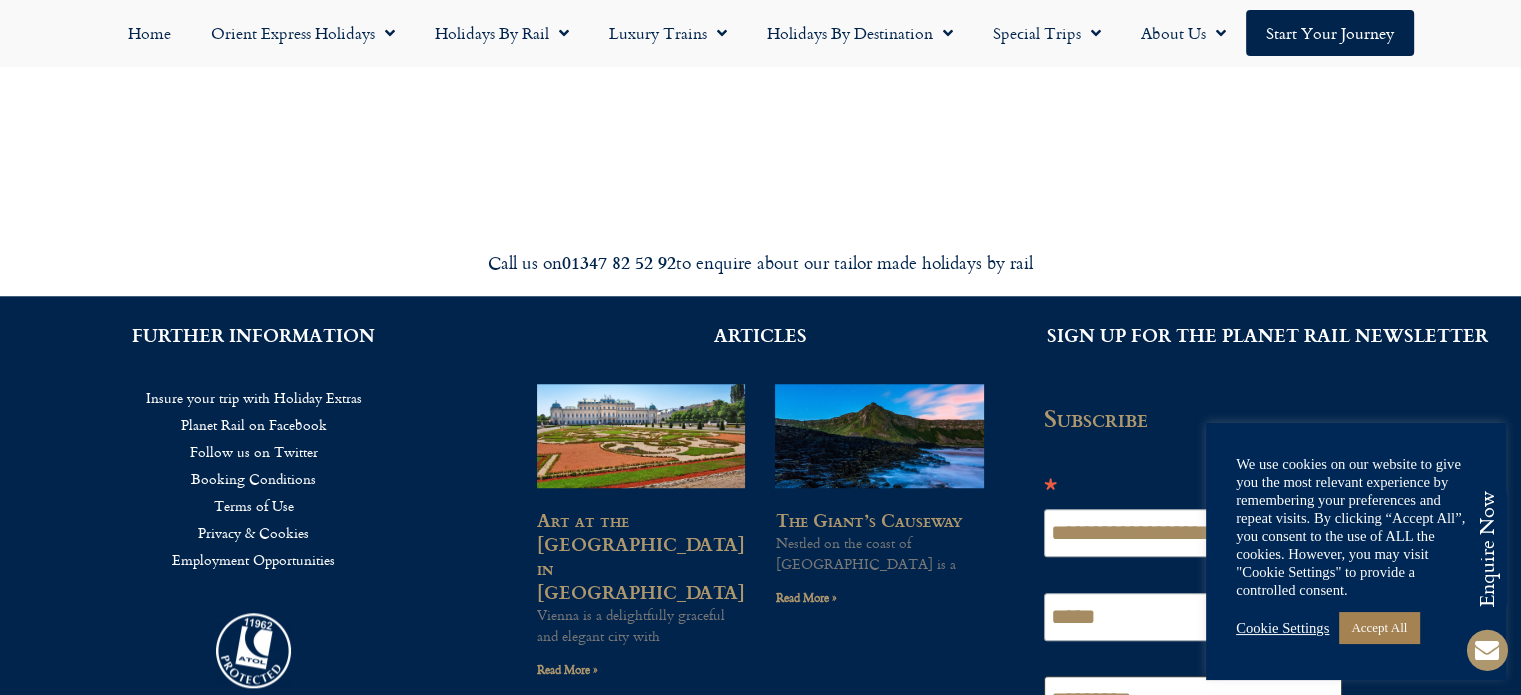 scroll, scrollTop: 1, scrollLeft: 0, axis: vertical 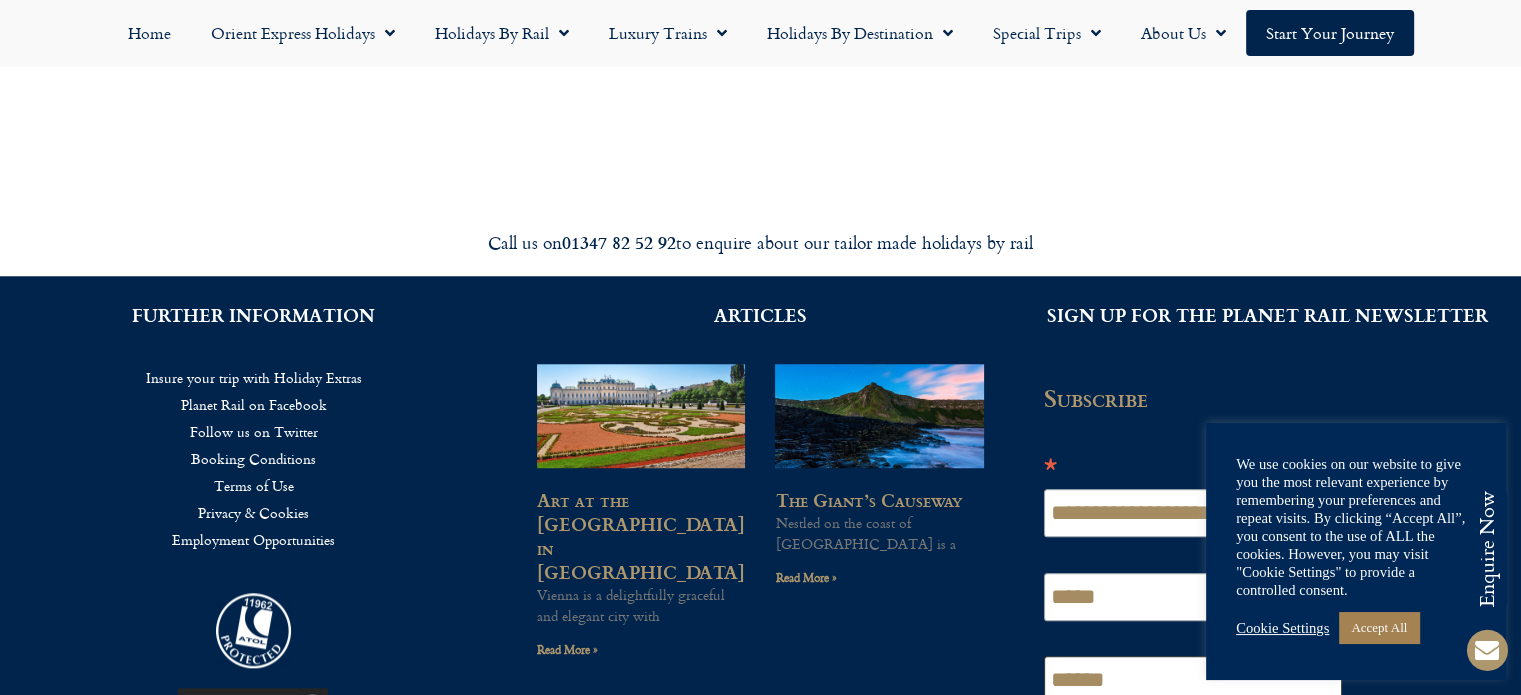 type on "******" 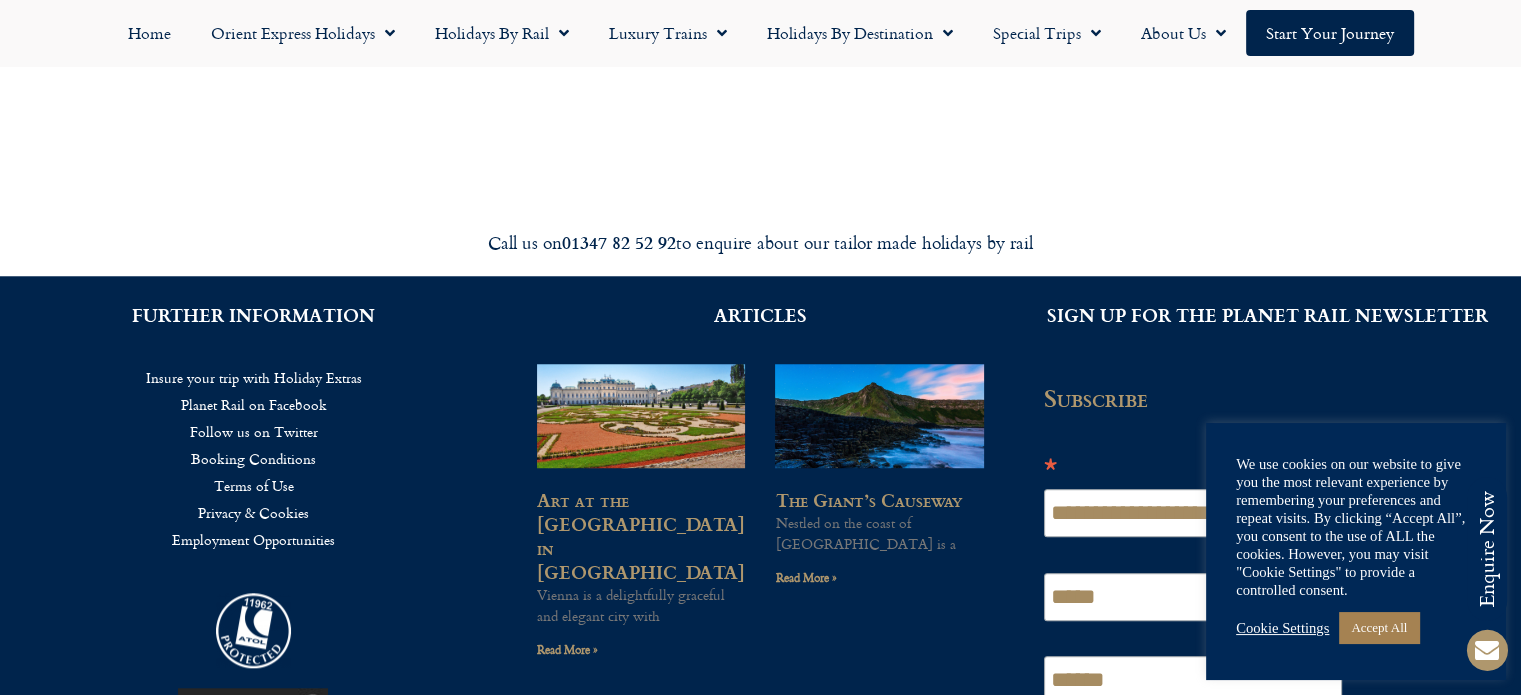 scroll, scrollTop: 0, scrollLeft: 0, axis: both 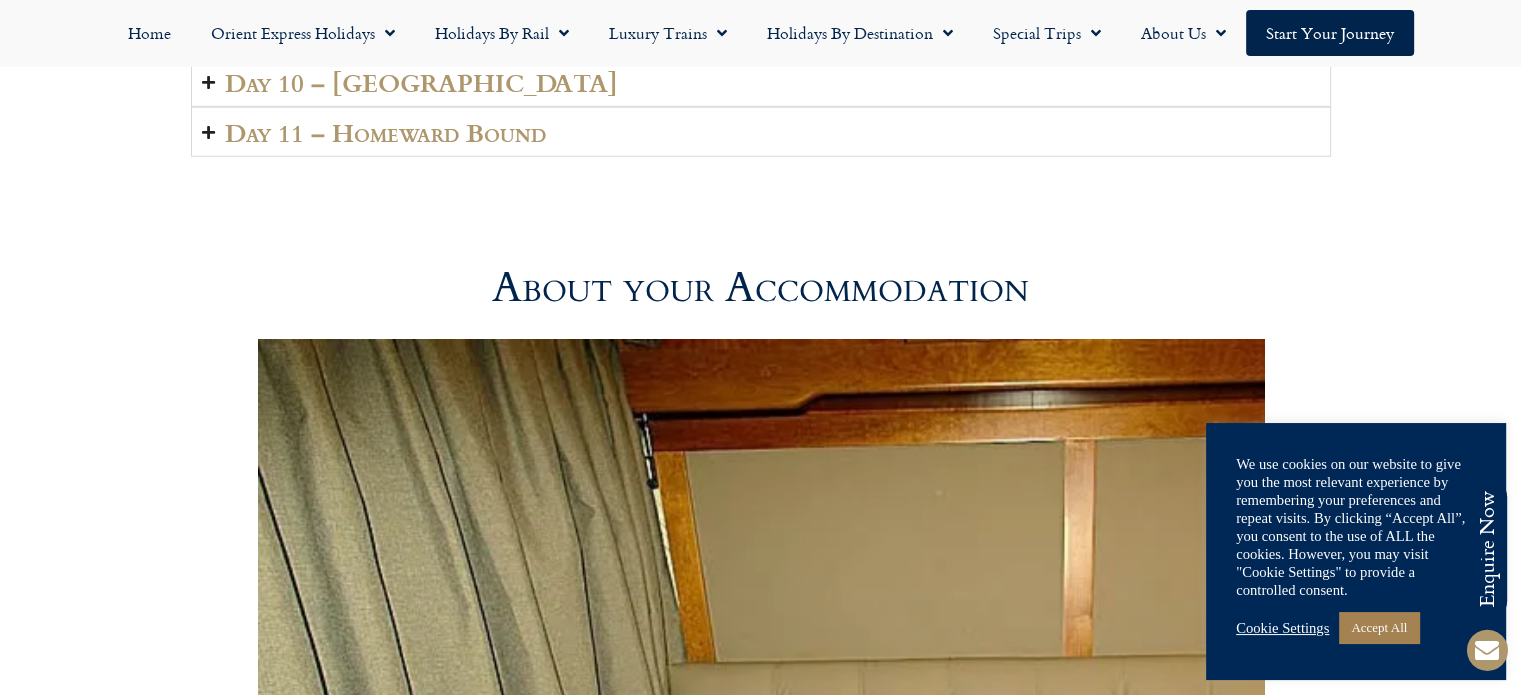 click at bounding box center (208, -111) 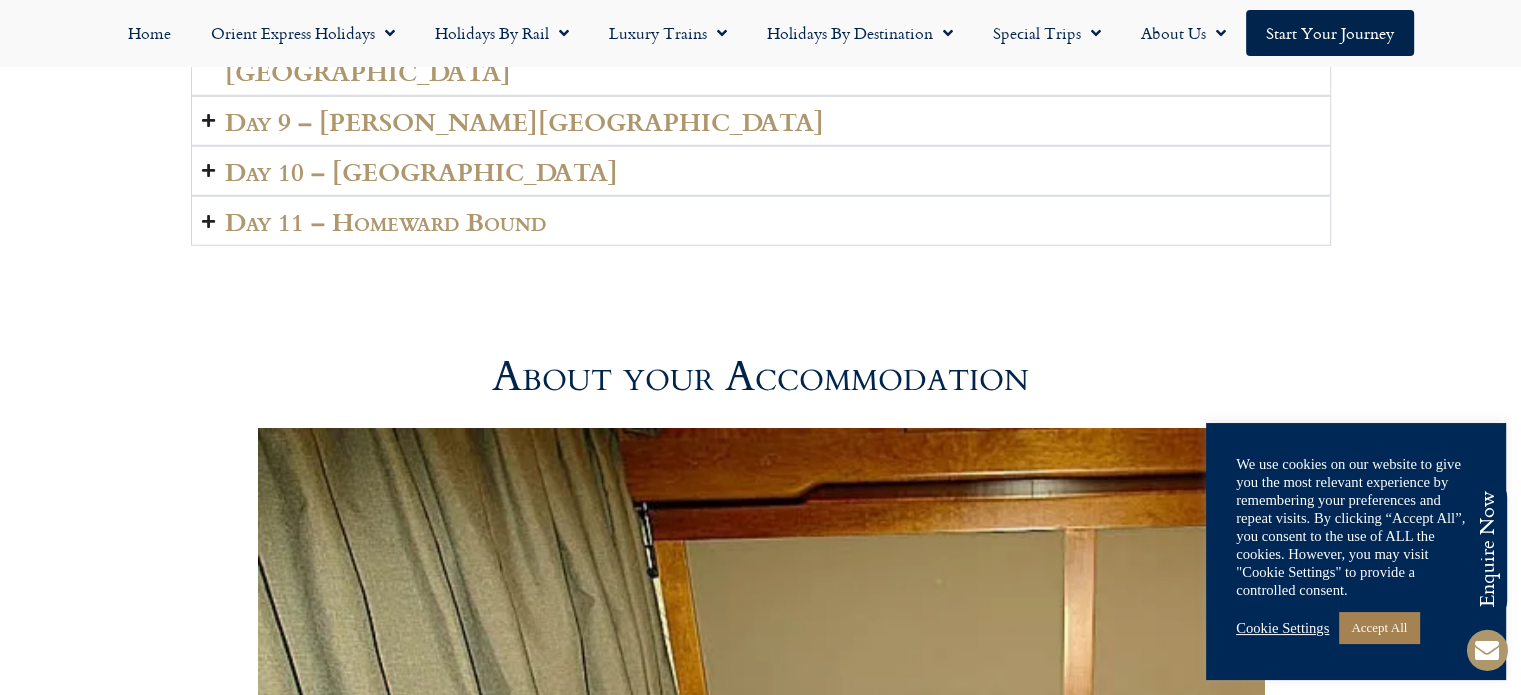 scroll, scrollTop: 5511, scrollLeft: 0, axis: vertical 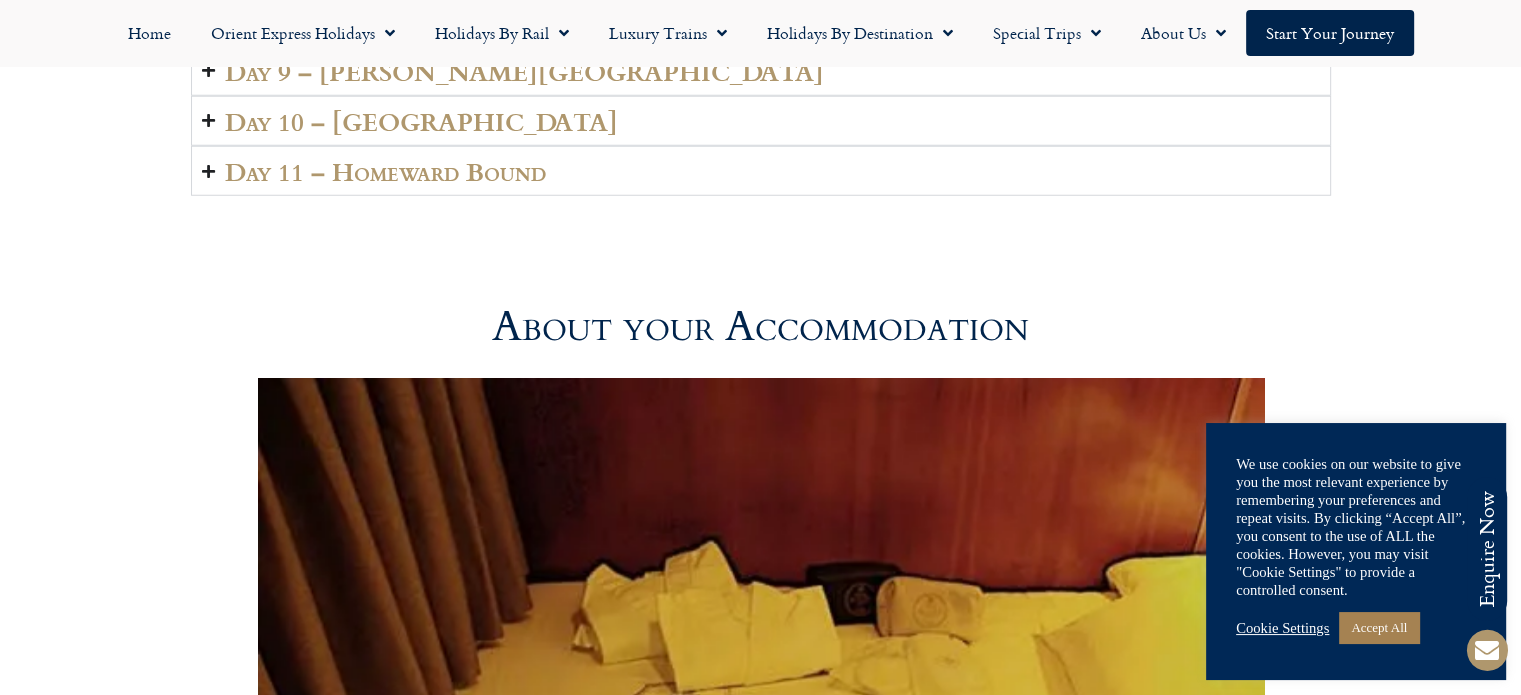 click at bounding box center (208, 6) 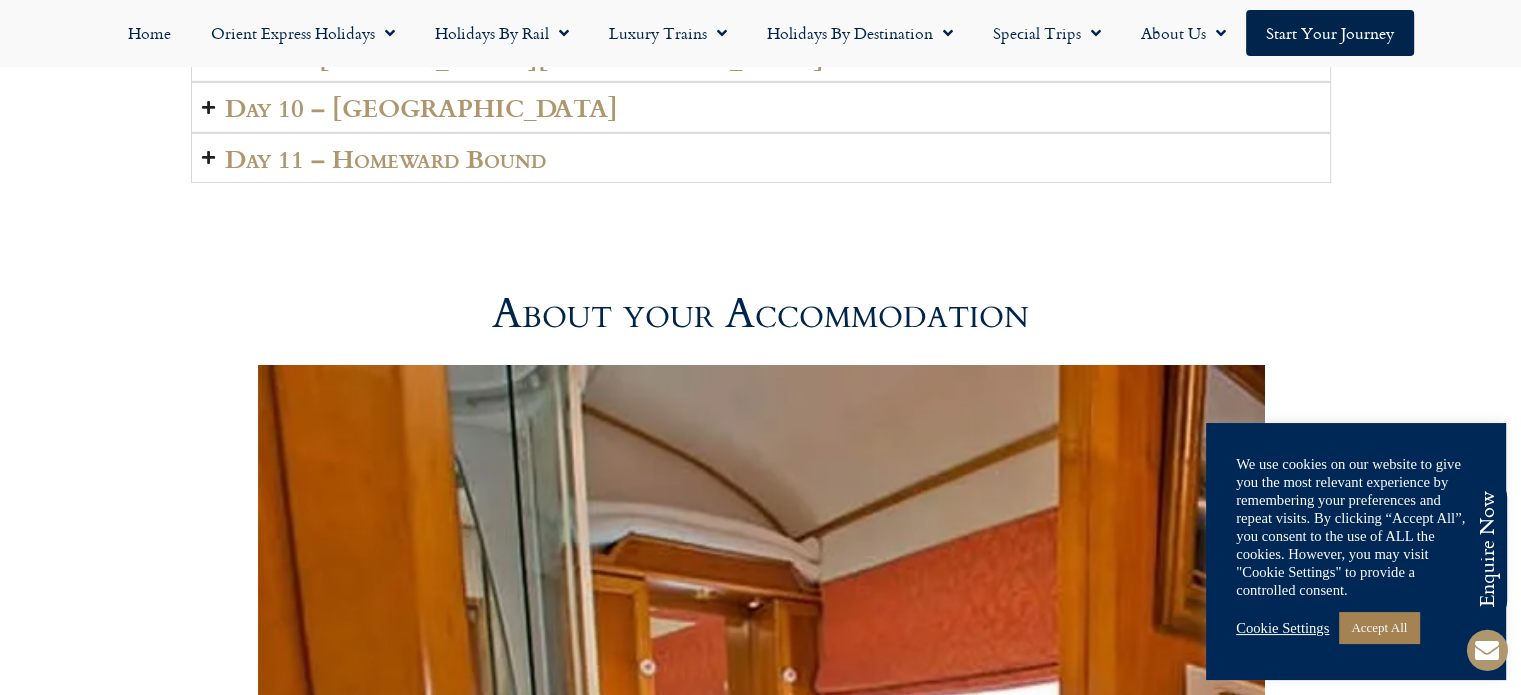 scroll, scrollTop: 6411, scrollLeft: 0, axis: vertical 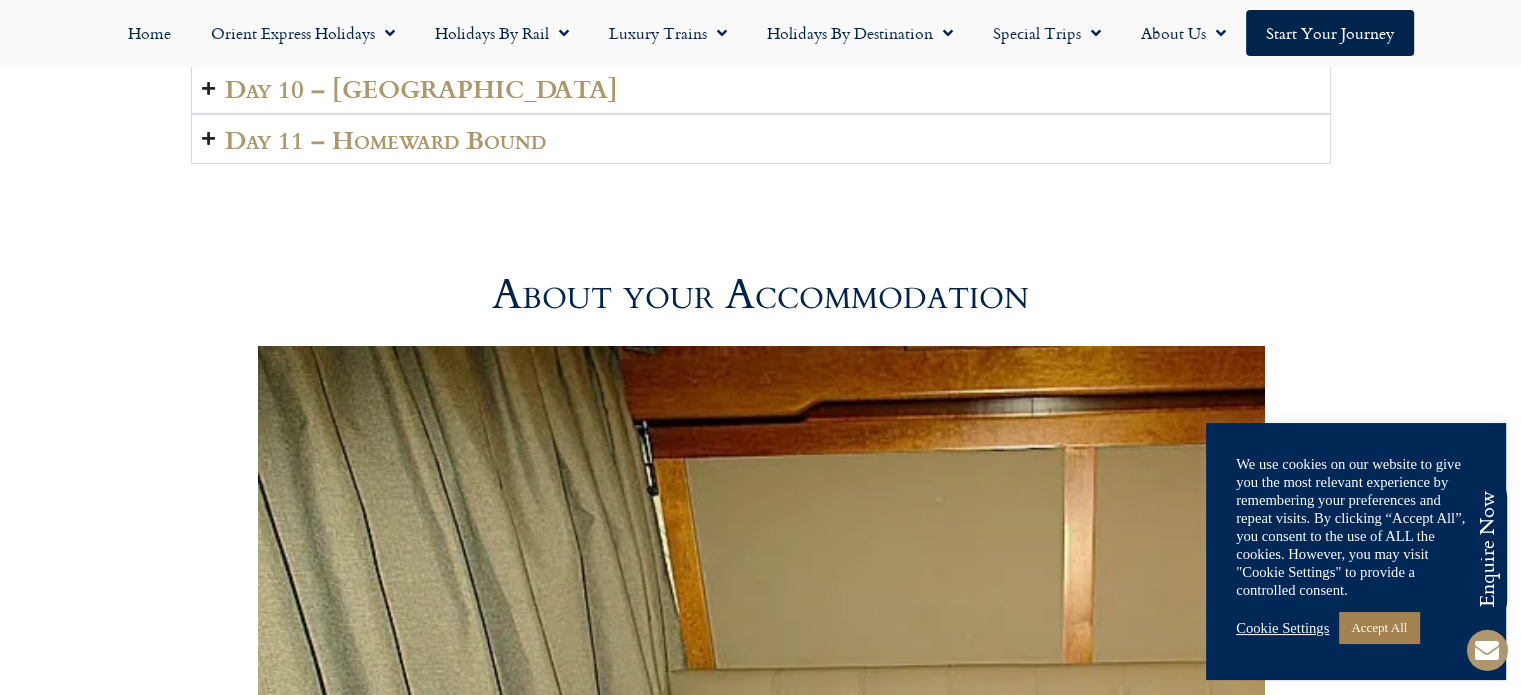 click at bounding box center (208, 38) 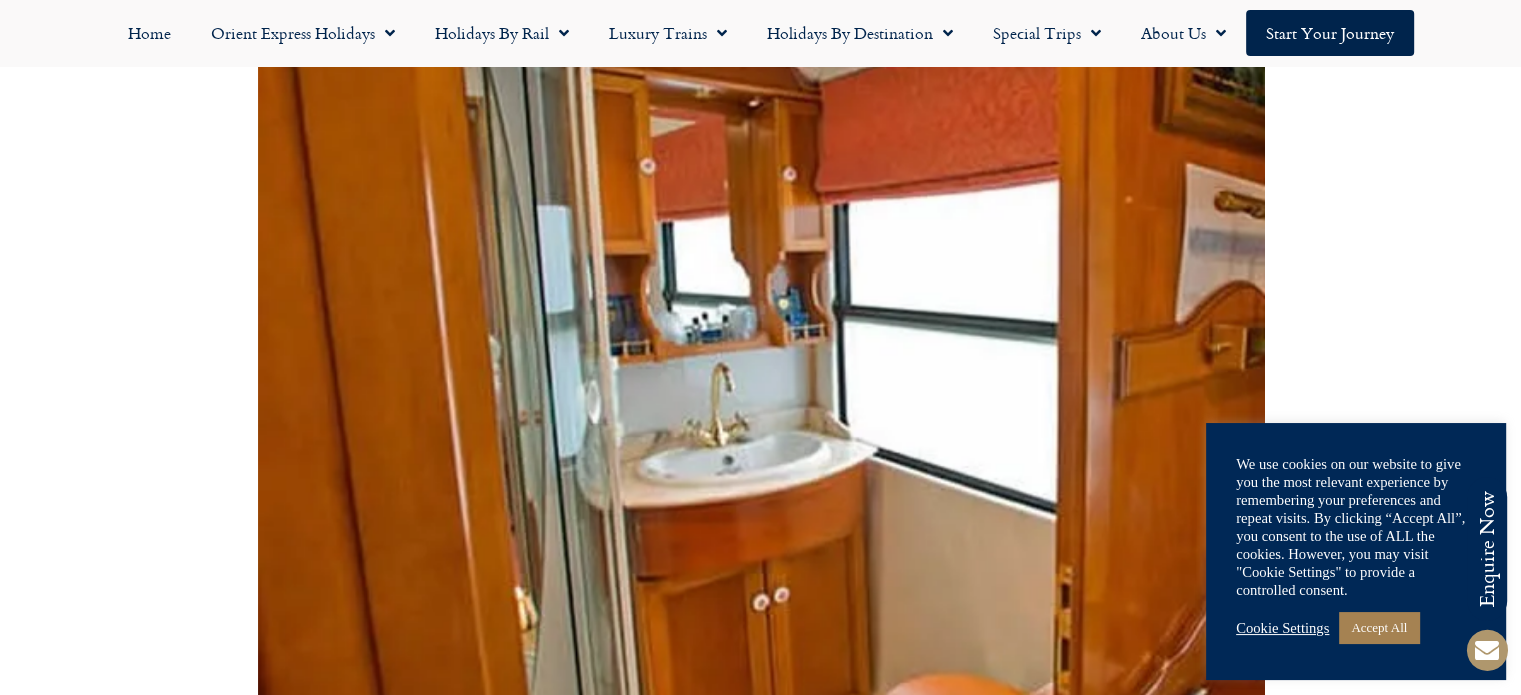 scroll, scrollTop: 6011, scrollLeft: 0, axis: vertical 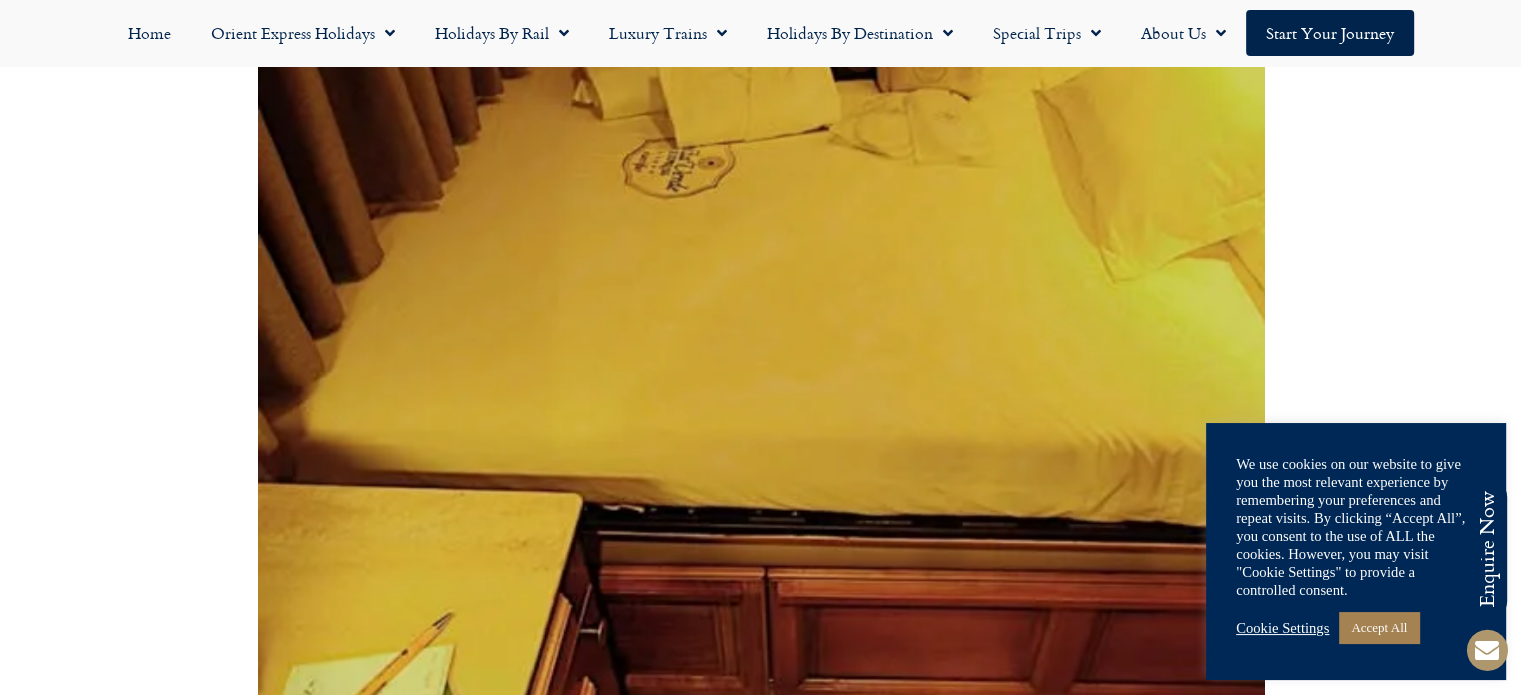 click on "Day 10 – Girona" at bounding box center (761, -424) 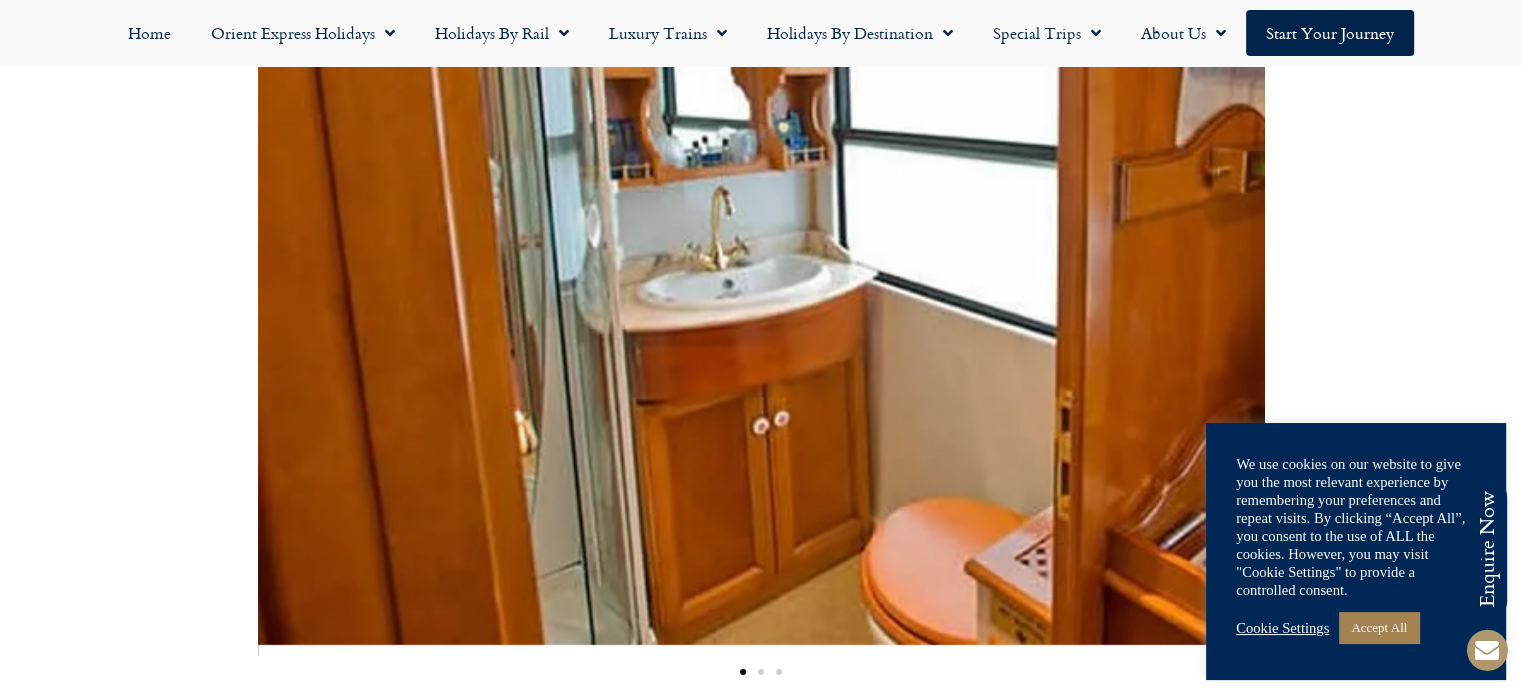 scroll, scrollTop: 6211, scrollLeft: 0, axis: vertical 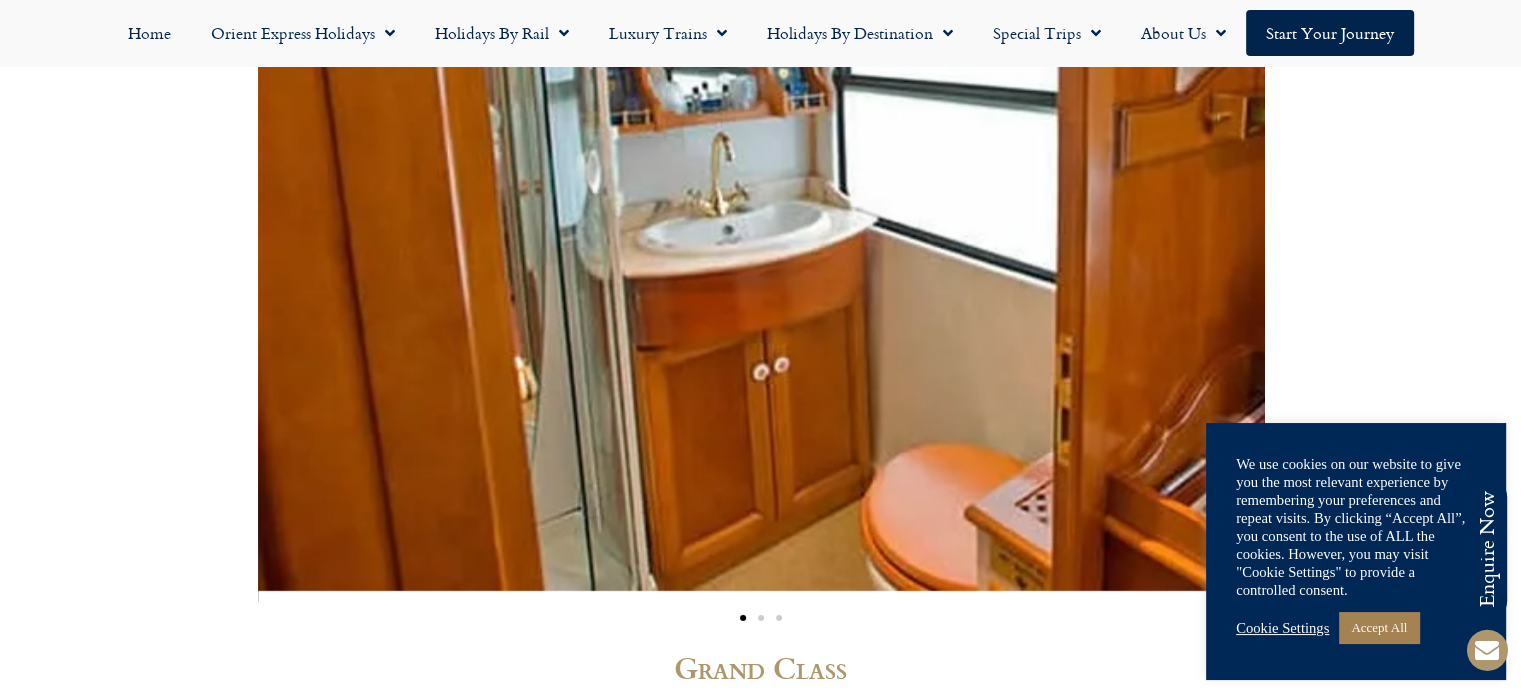 click at bounding box center (208, -574) 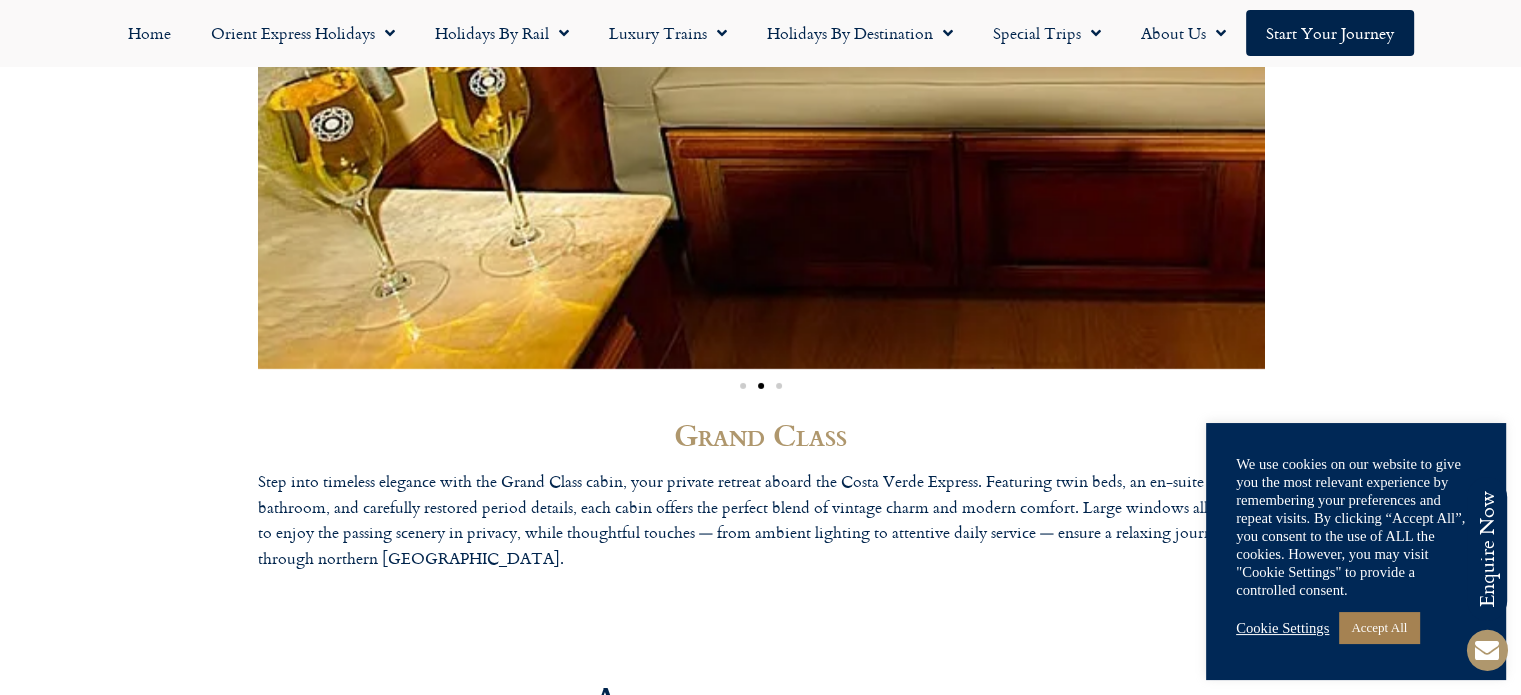 scroll, scrollTop: 6411, scrollLeft: 0, axis: vertical 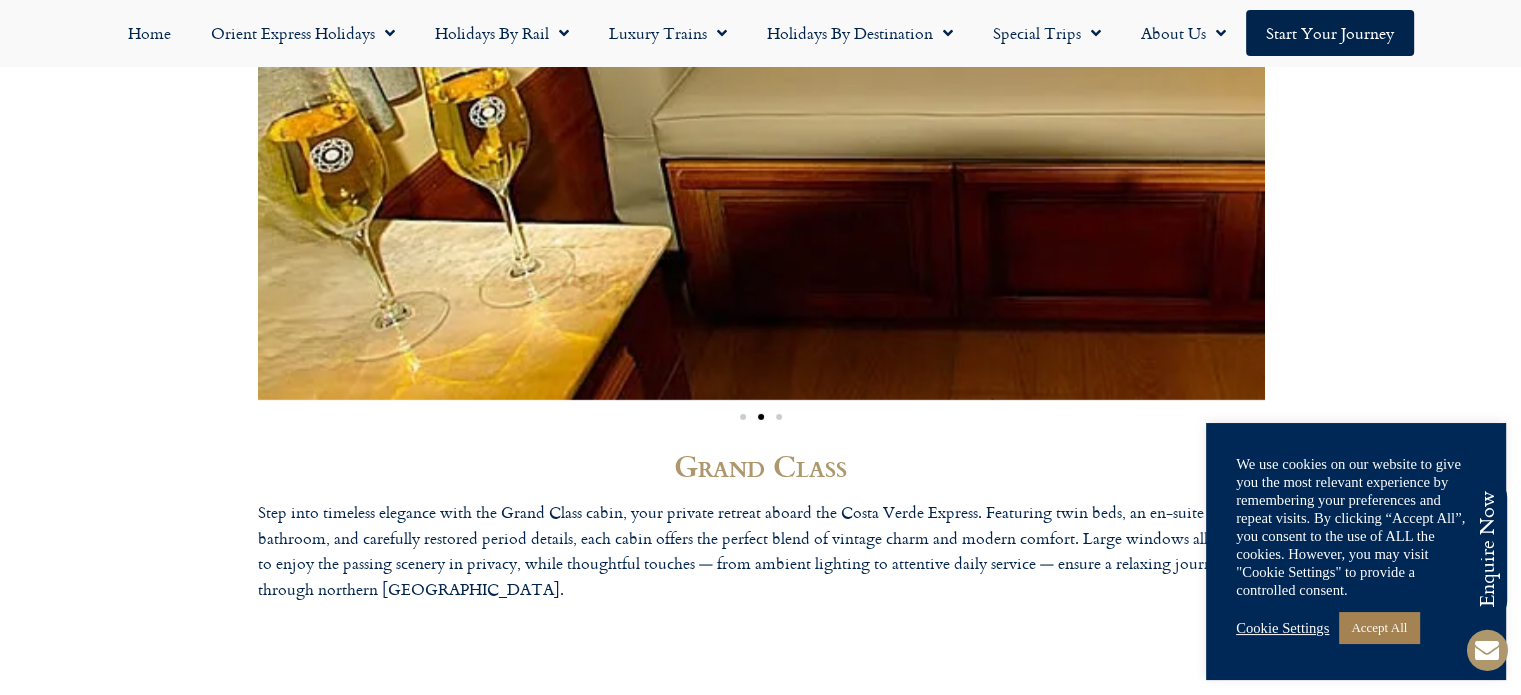 click on "Cookie Settings" at bounding box center [1282, 628] 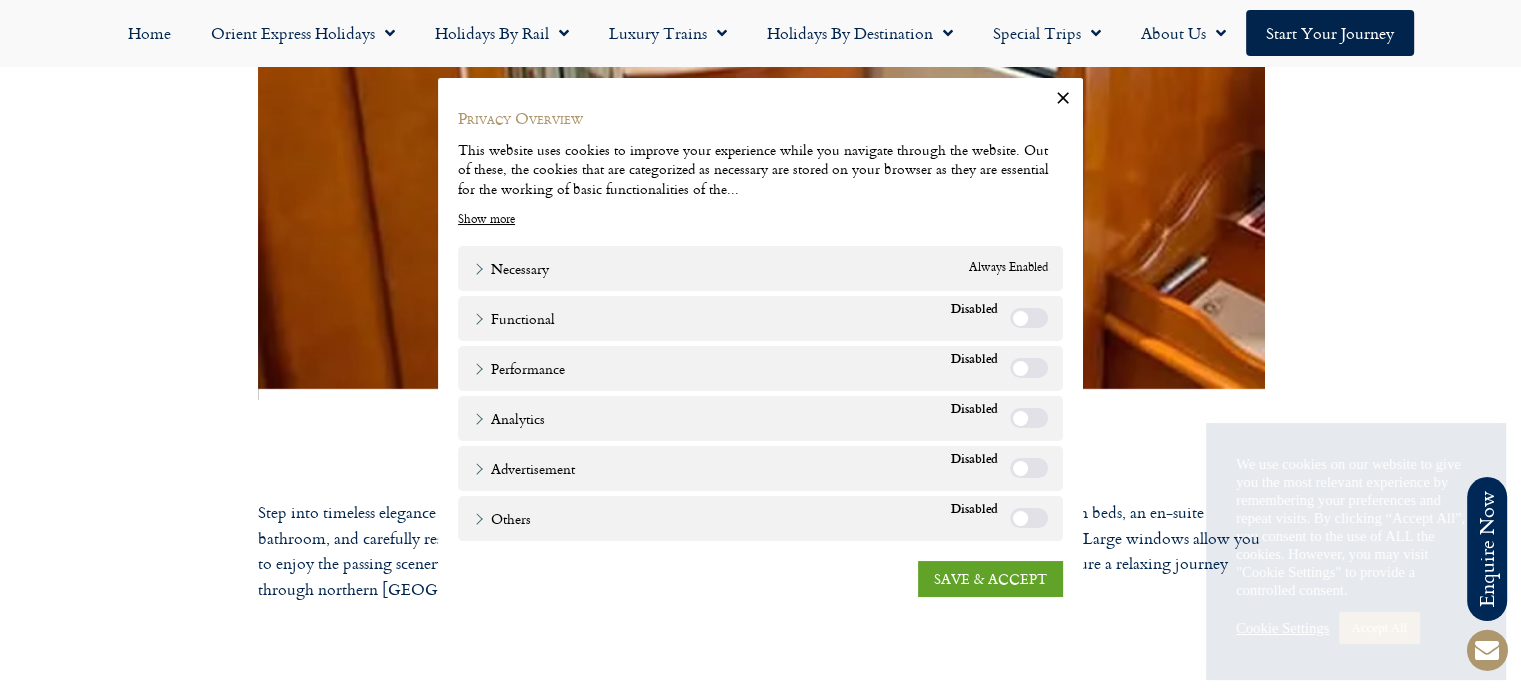 click on "Functional" at bounding box center (1029, 318) 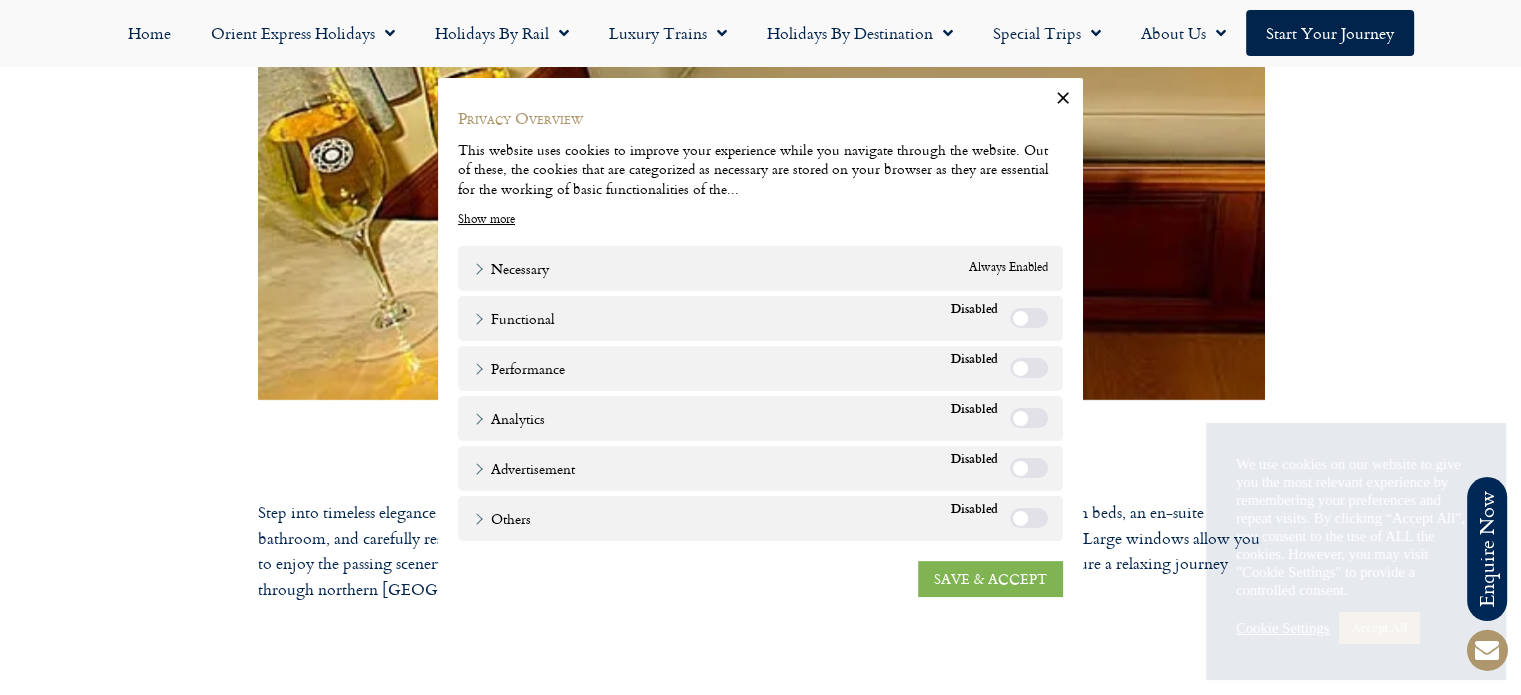 click on "SAVE & ACCEPT" at bounding box center [990, 579] 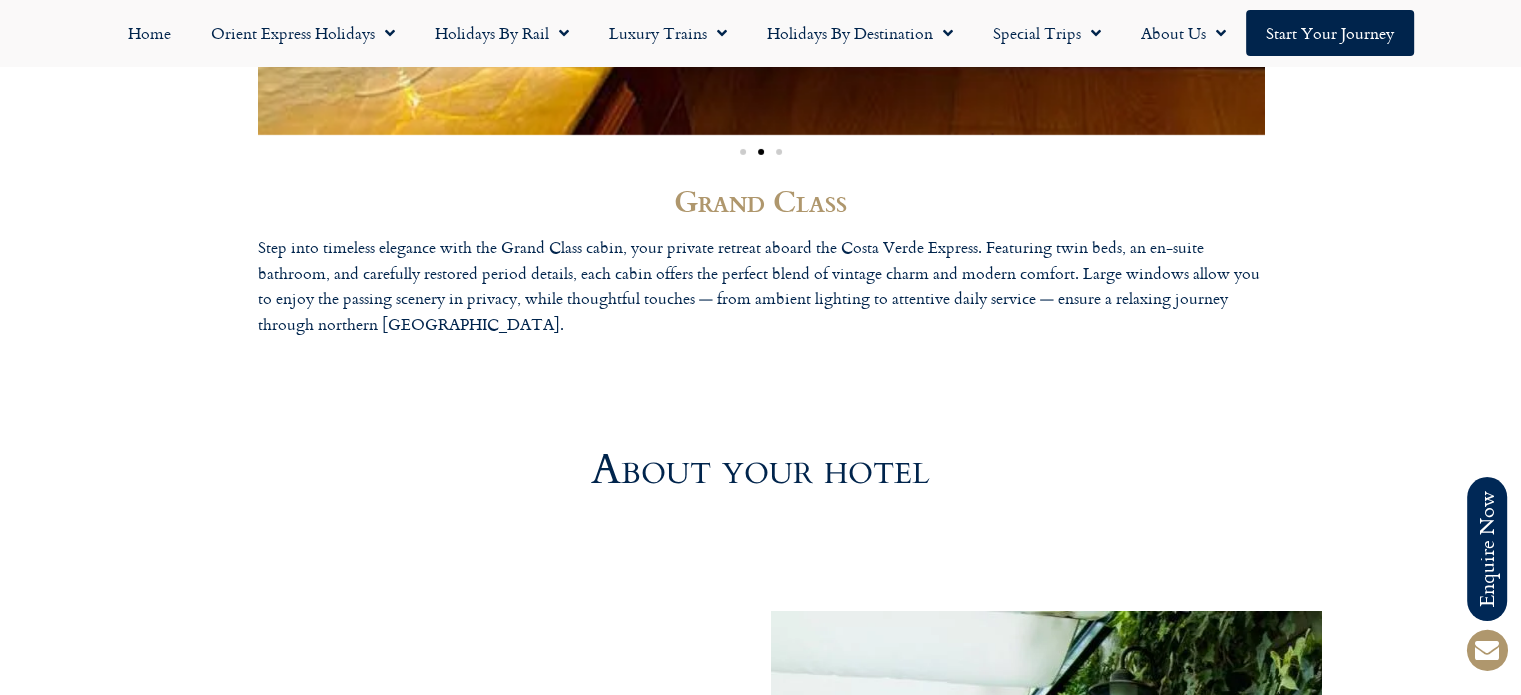 scroll, scrollTop: 6711, scrollLeft: 0, axis: vertical 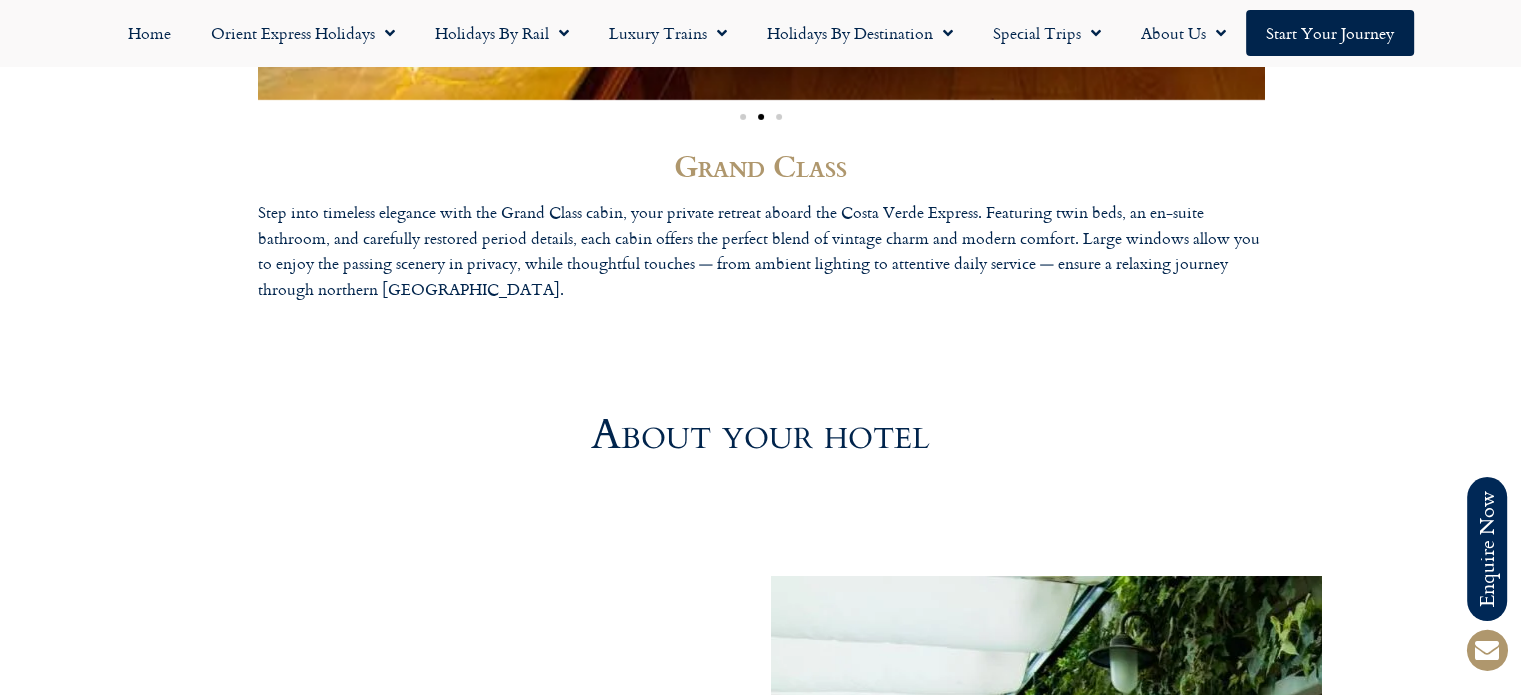 click at bounding box center (779, 117) 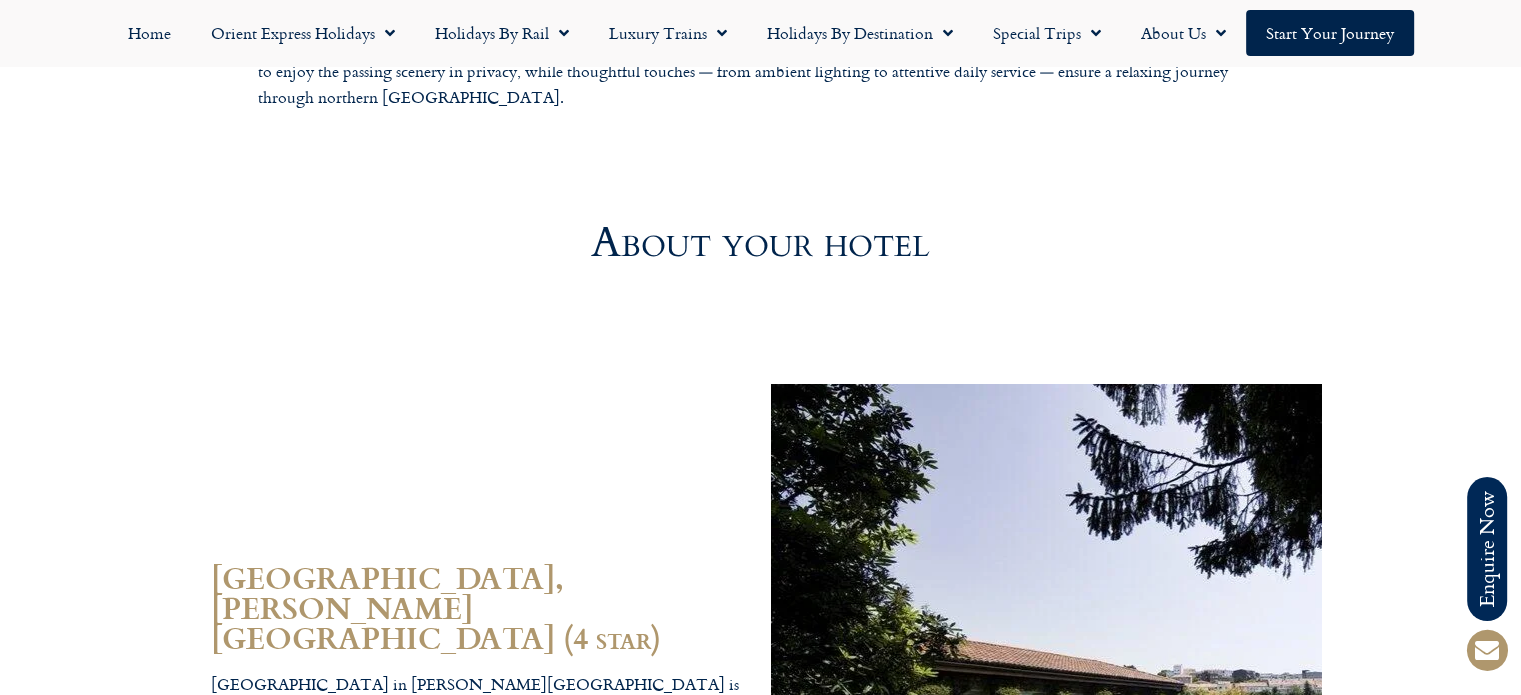 scroll, scrollTop: 6911, scrollLeft: 0, axis: vertical 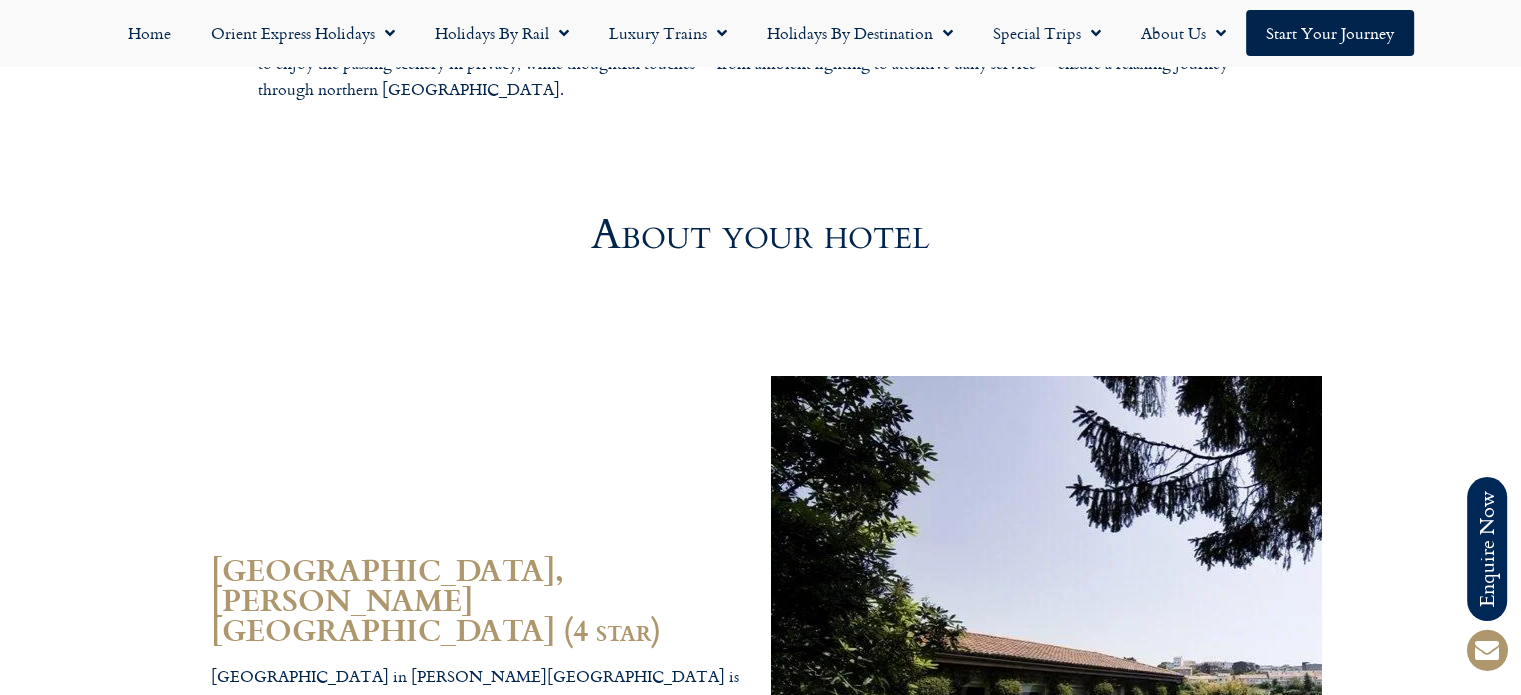 click at bounding box center (761, -87) 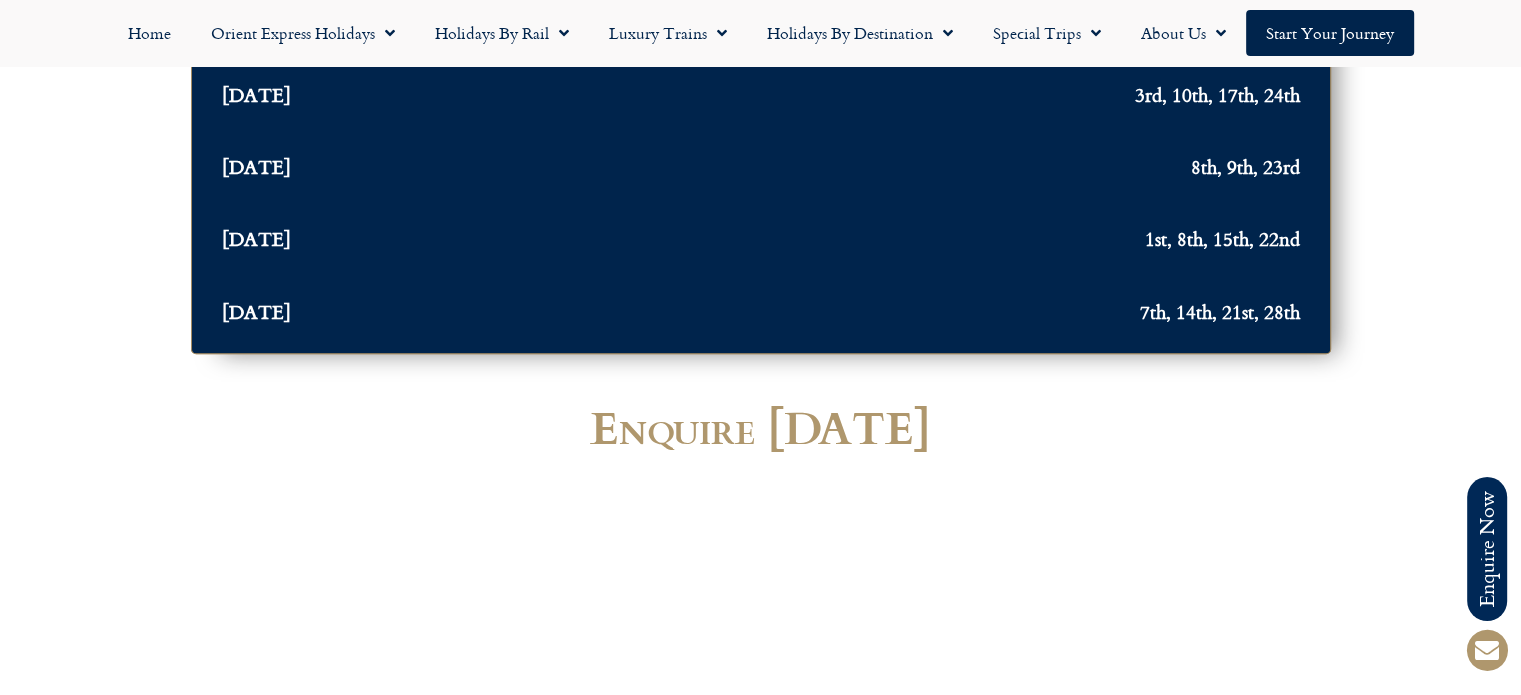 scroll, scrollTop: 8411, scrollLeft: 0, axis: vertical 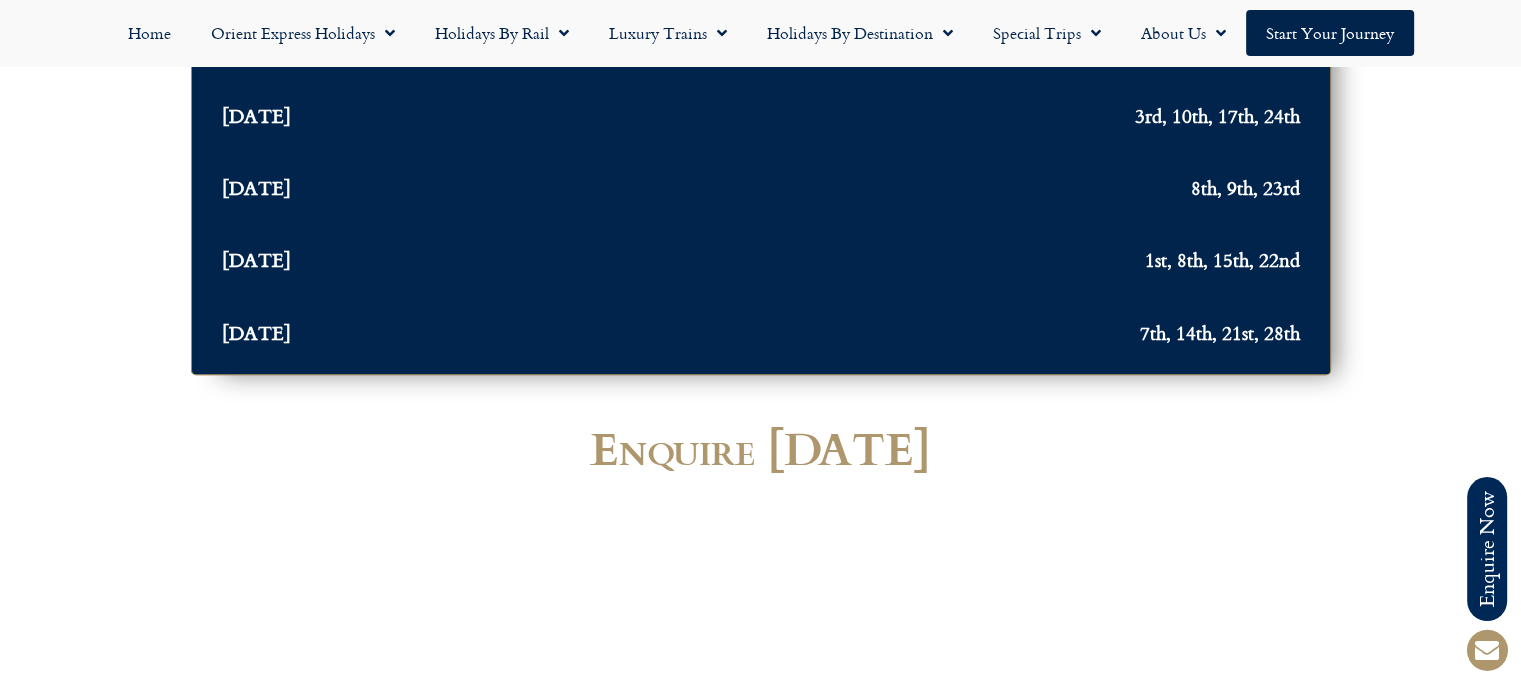 click on "May 2026" at bounding box center (256, 332) 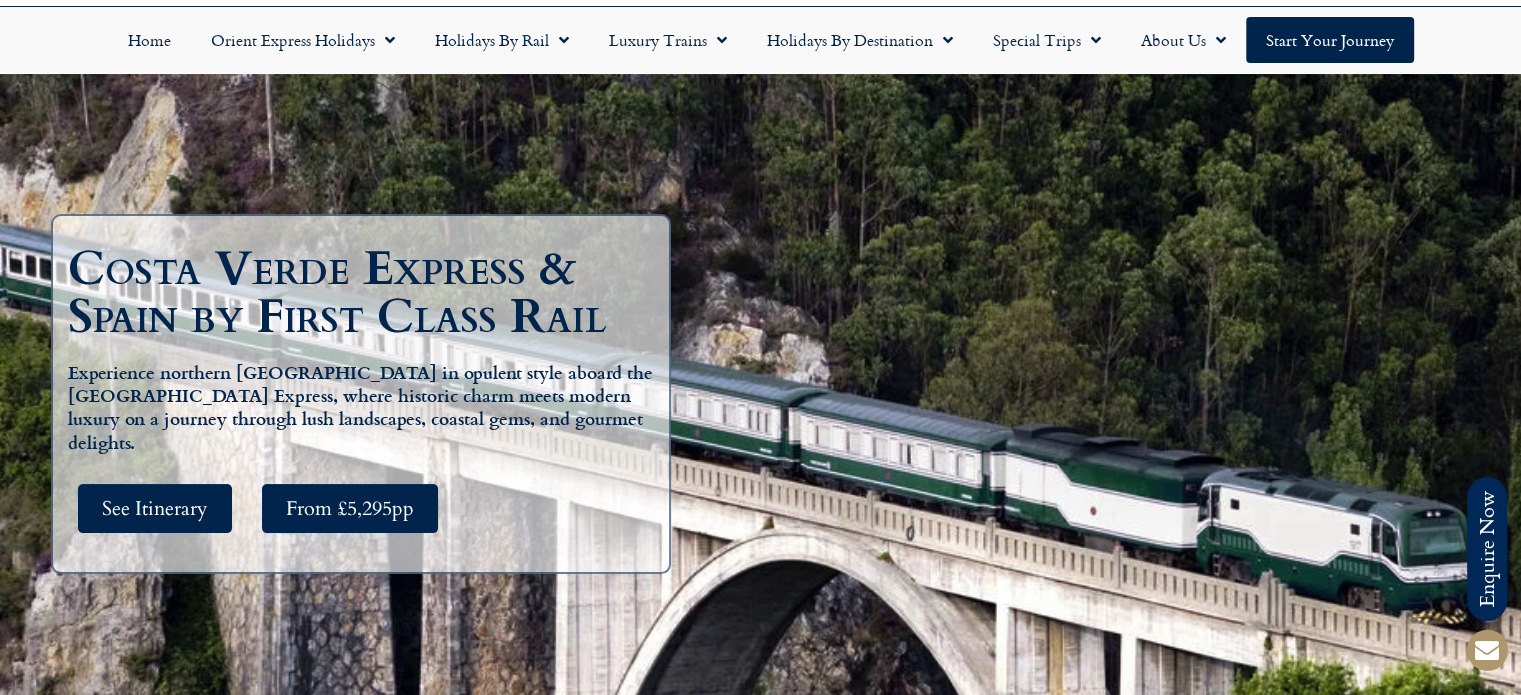 scroll, scrollTop: 0, scrollLeft: 0, axis: both 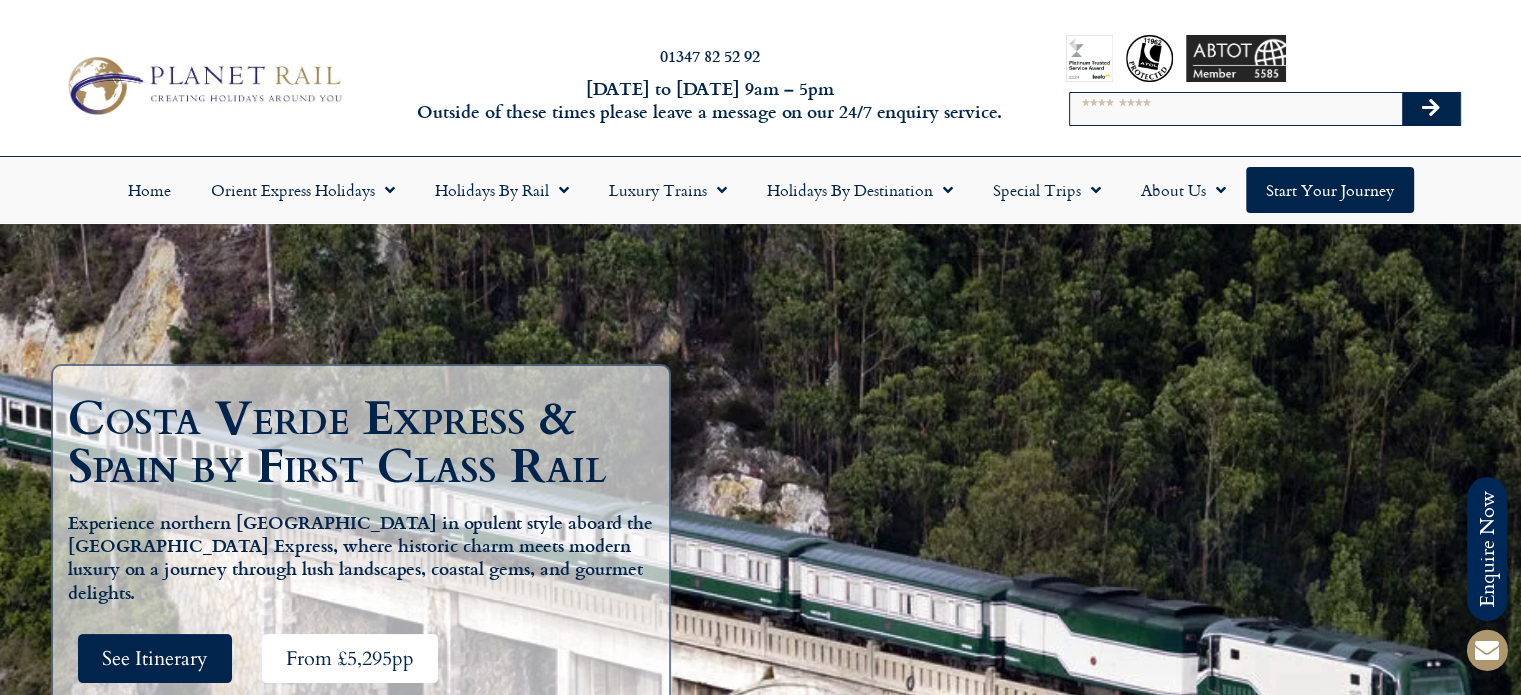 click on "From £5,295pp" at bounding box center (350, 658) 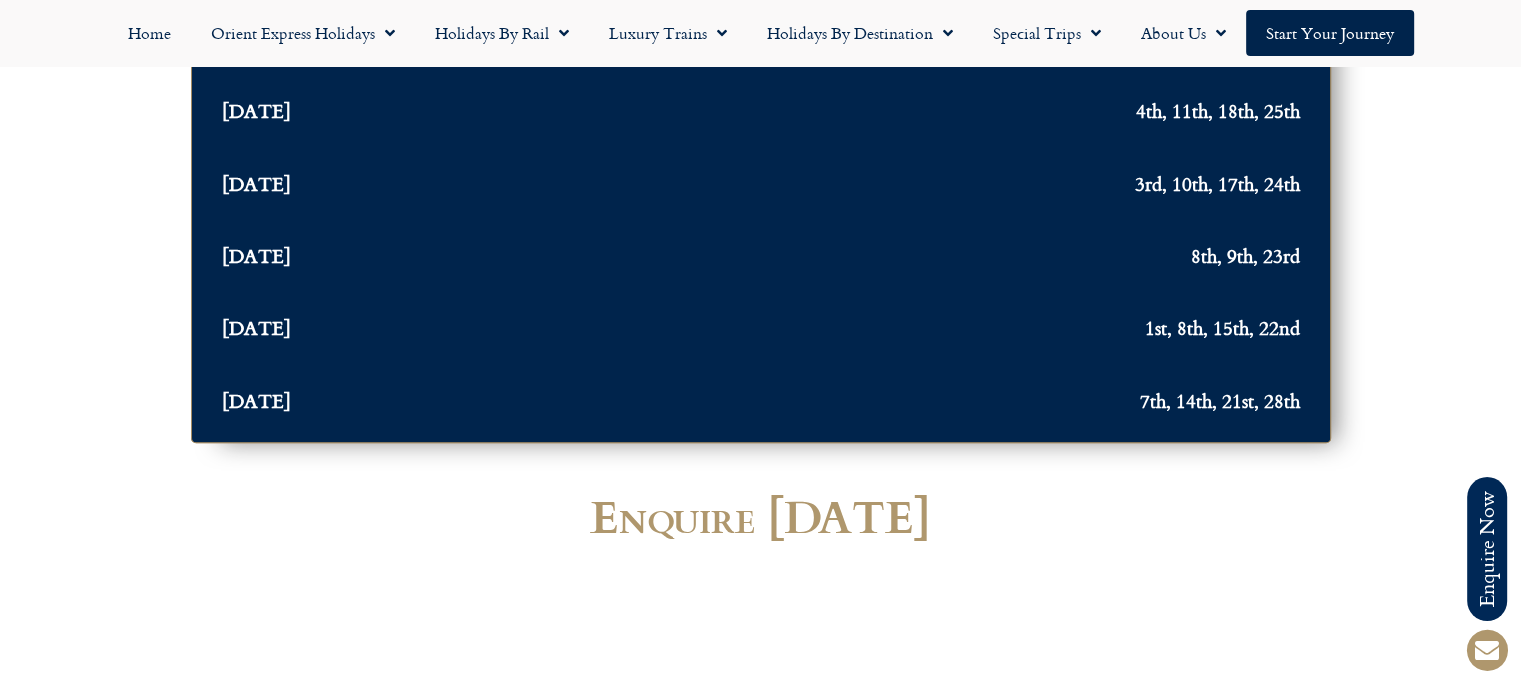 scroll, scrollTop: 8267, scrollLeft: 0, axis: vertical 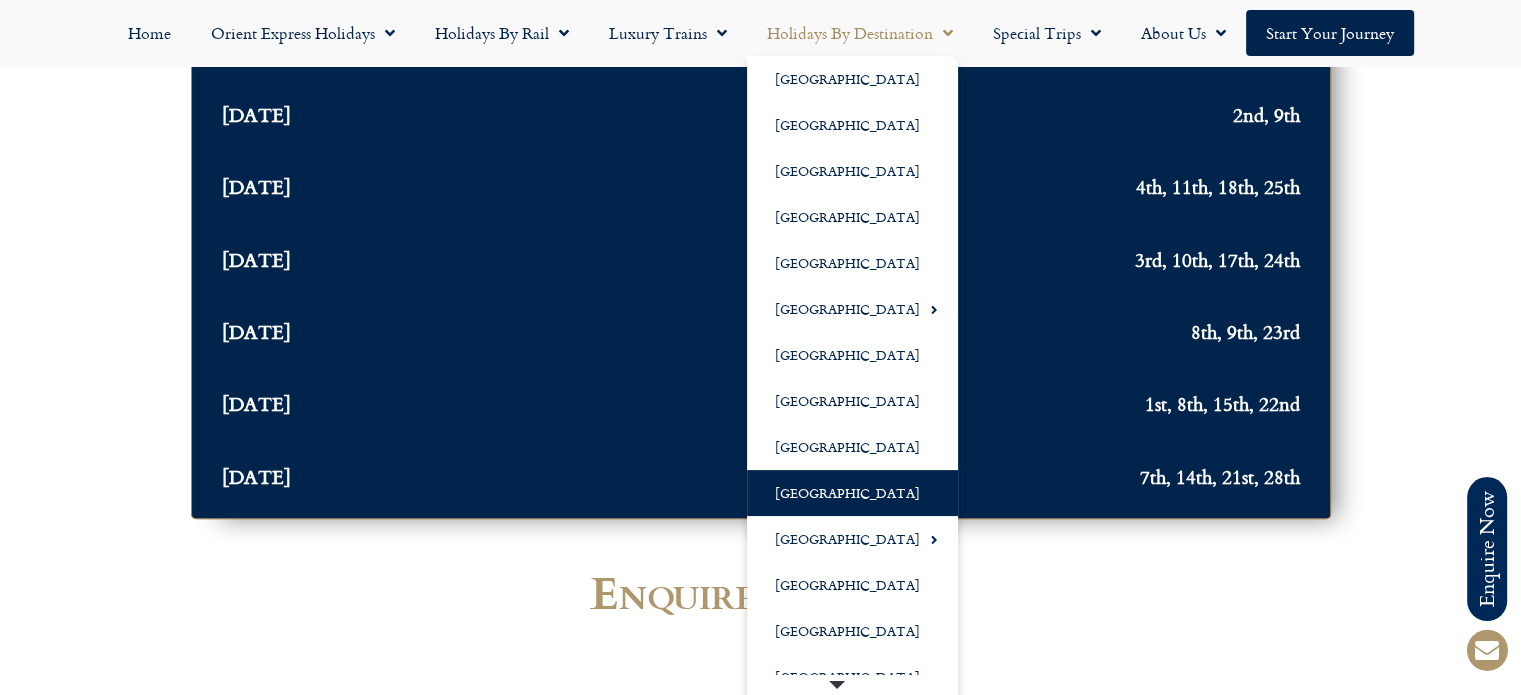 click on "[GEOGRAPHIC_DATA]" 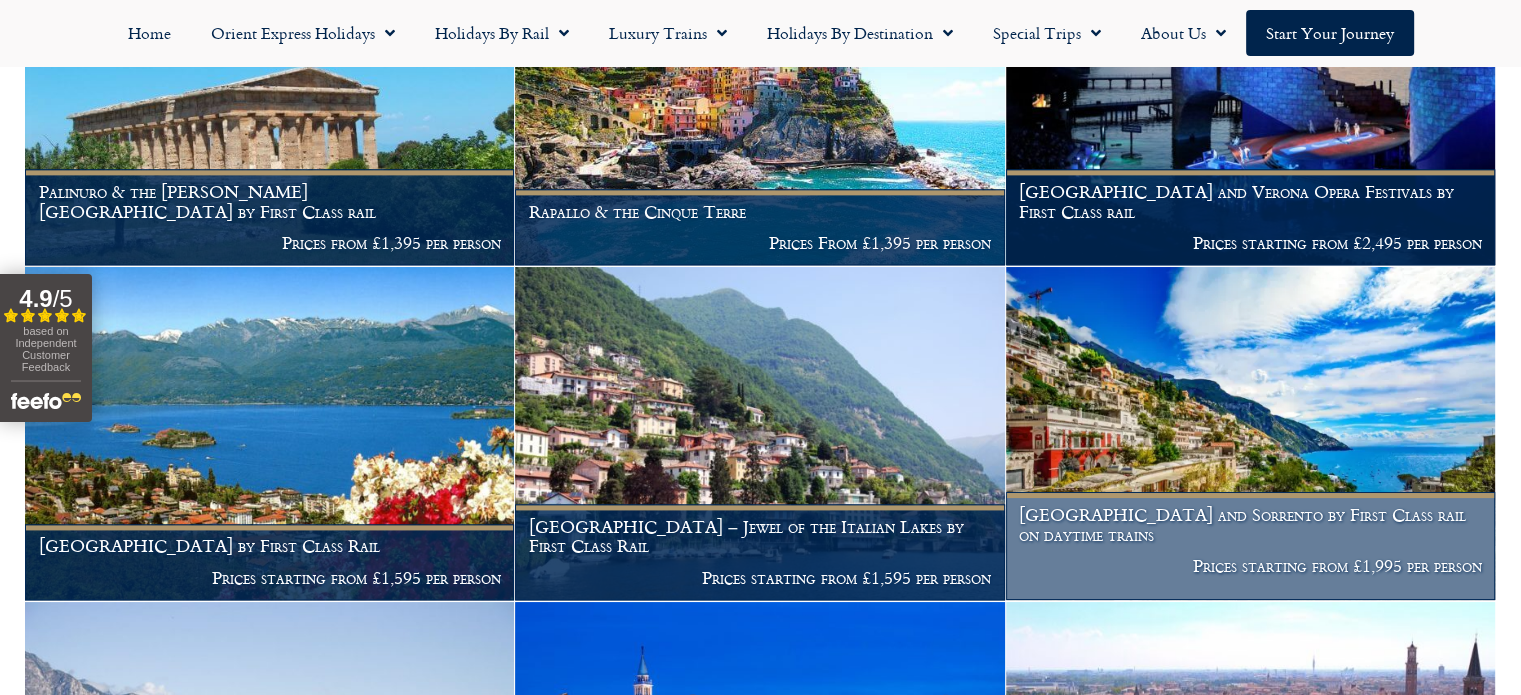 scroll, scrollTop: 2500, scrollLeft: 0, axis: vertical 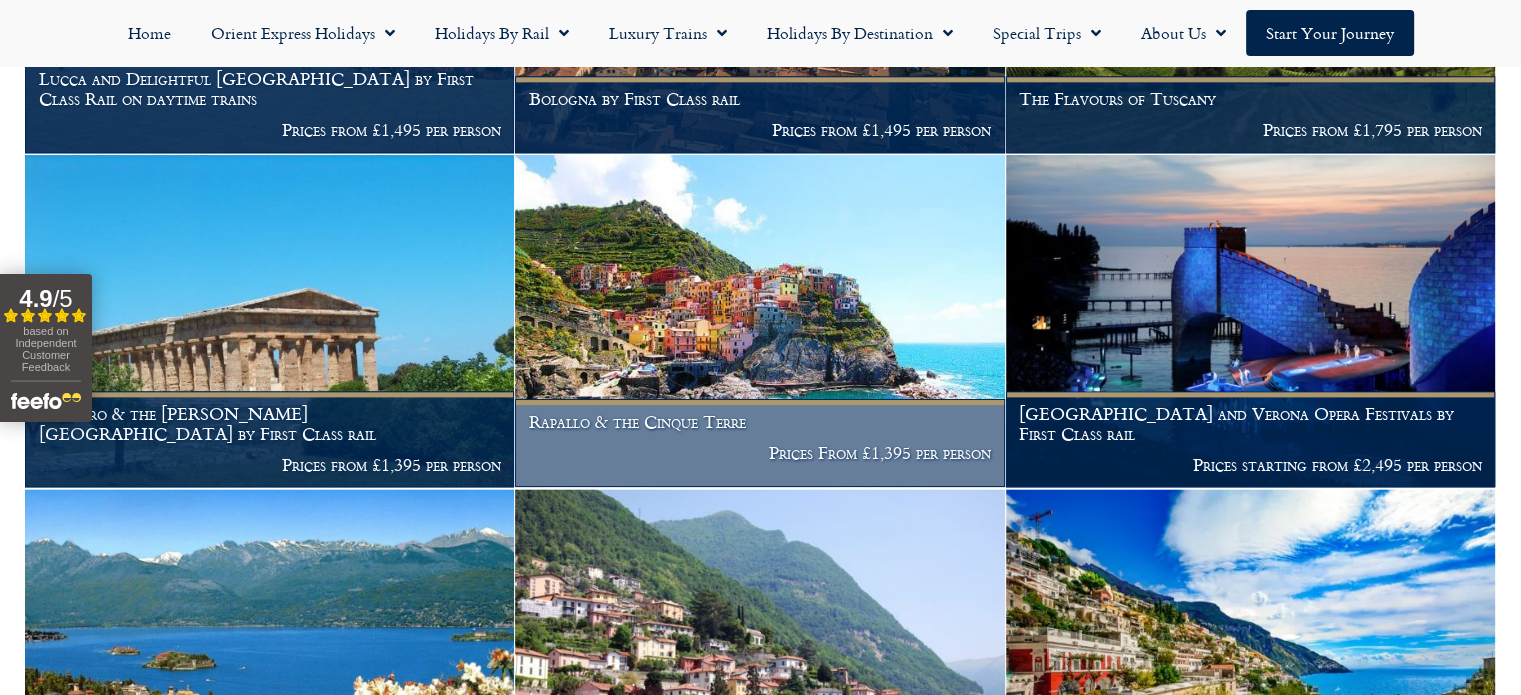 click on "Rapallo & the Cinque Terre" at bounding box center (760, 422) 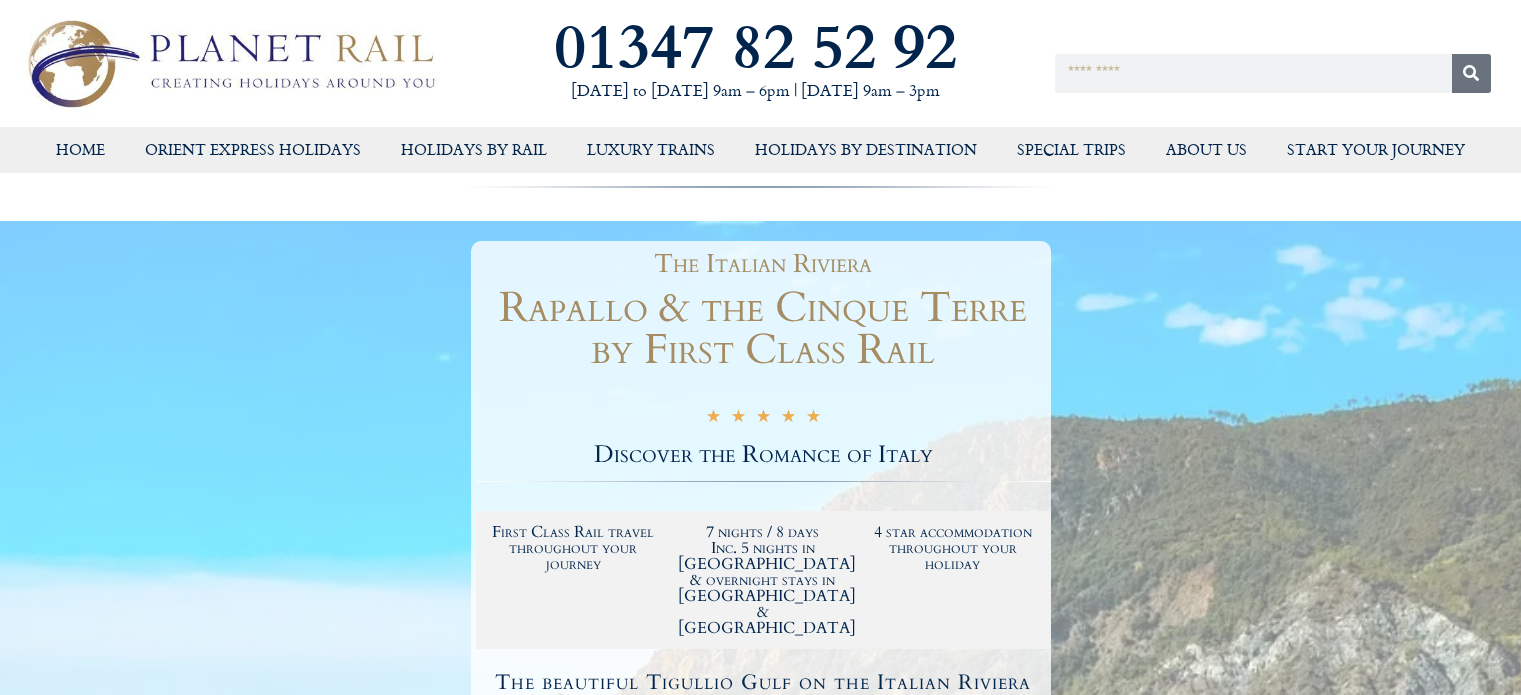 scroll, scrollTop: 0, scrollLeft: 0, axis: both 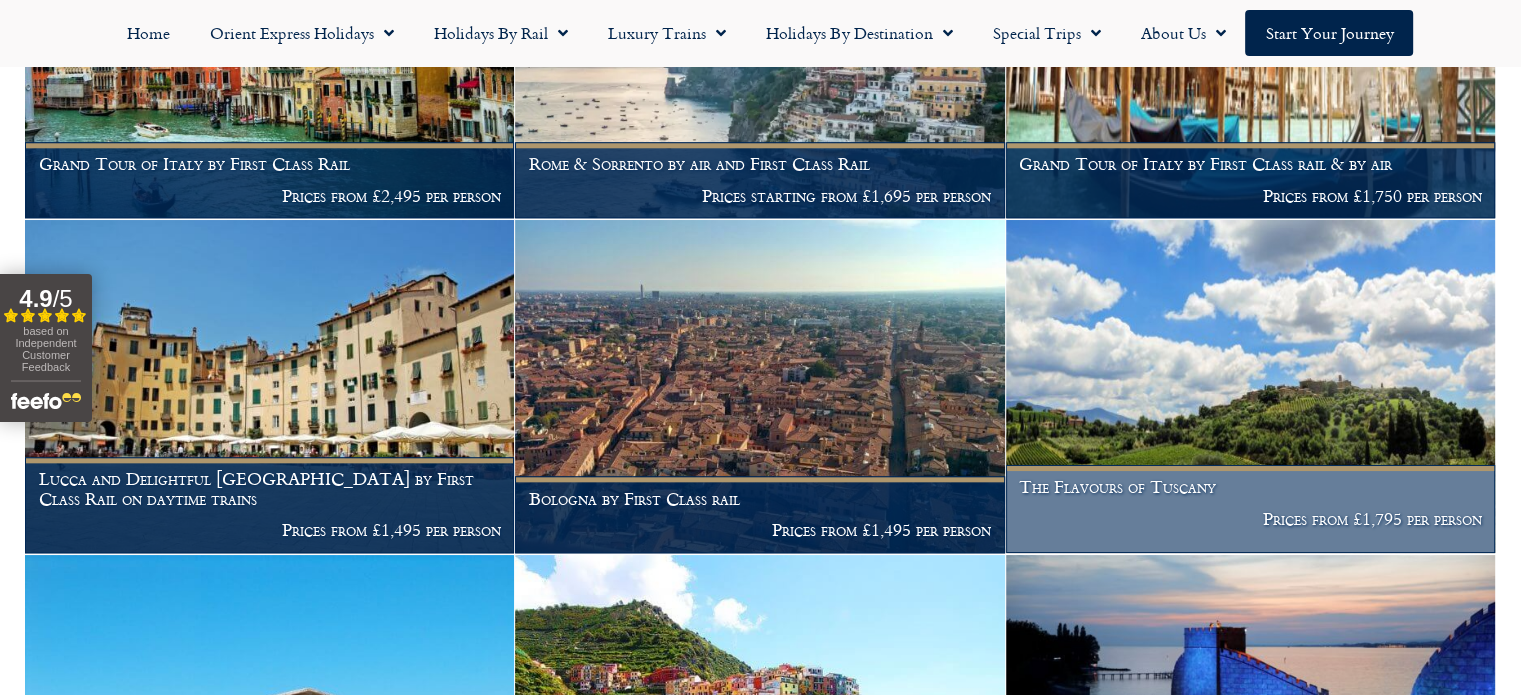 click at bounding box center [1250, 386] 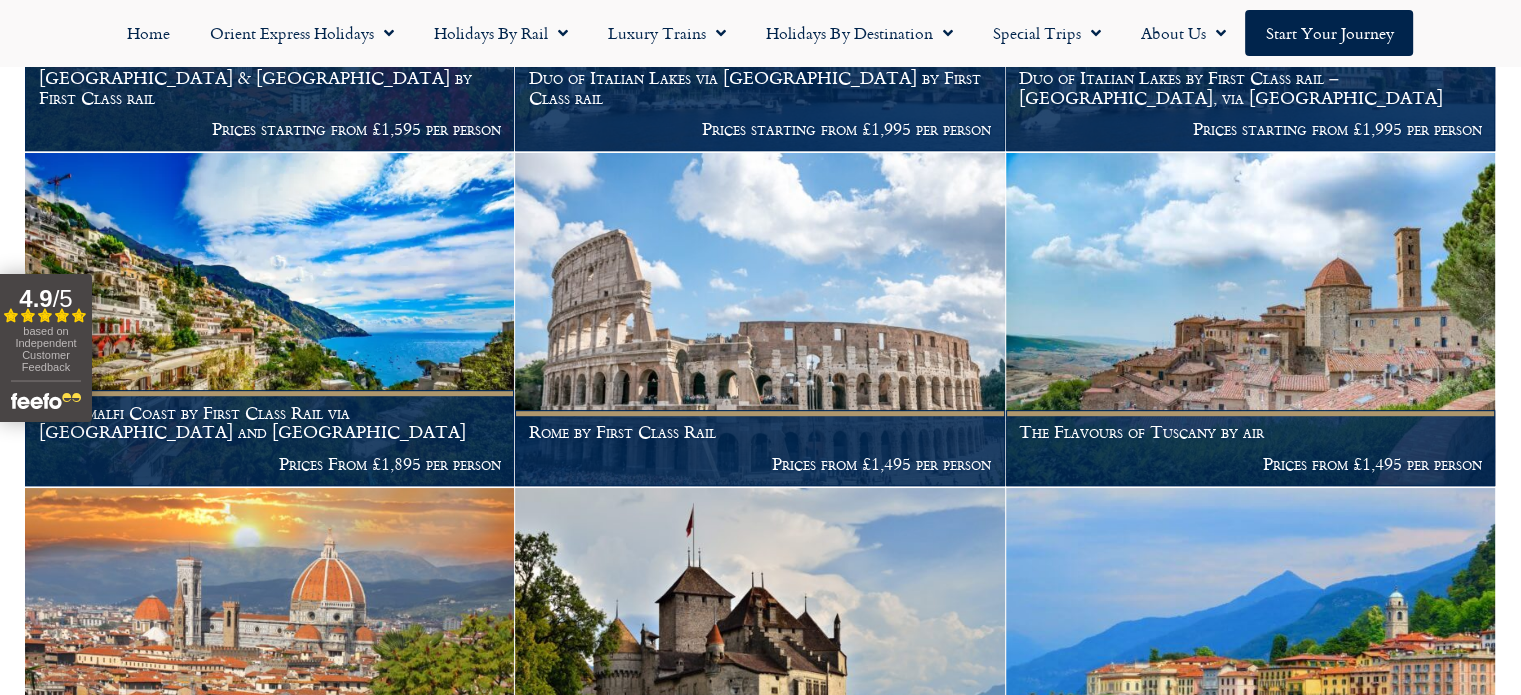 scroll, scrollTop: 1100, scrollLeft: 0, axis: vertical 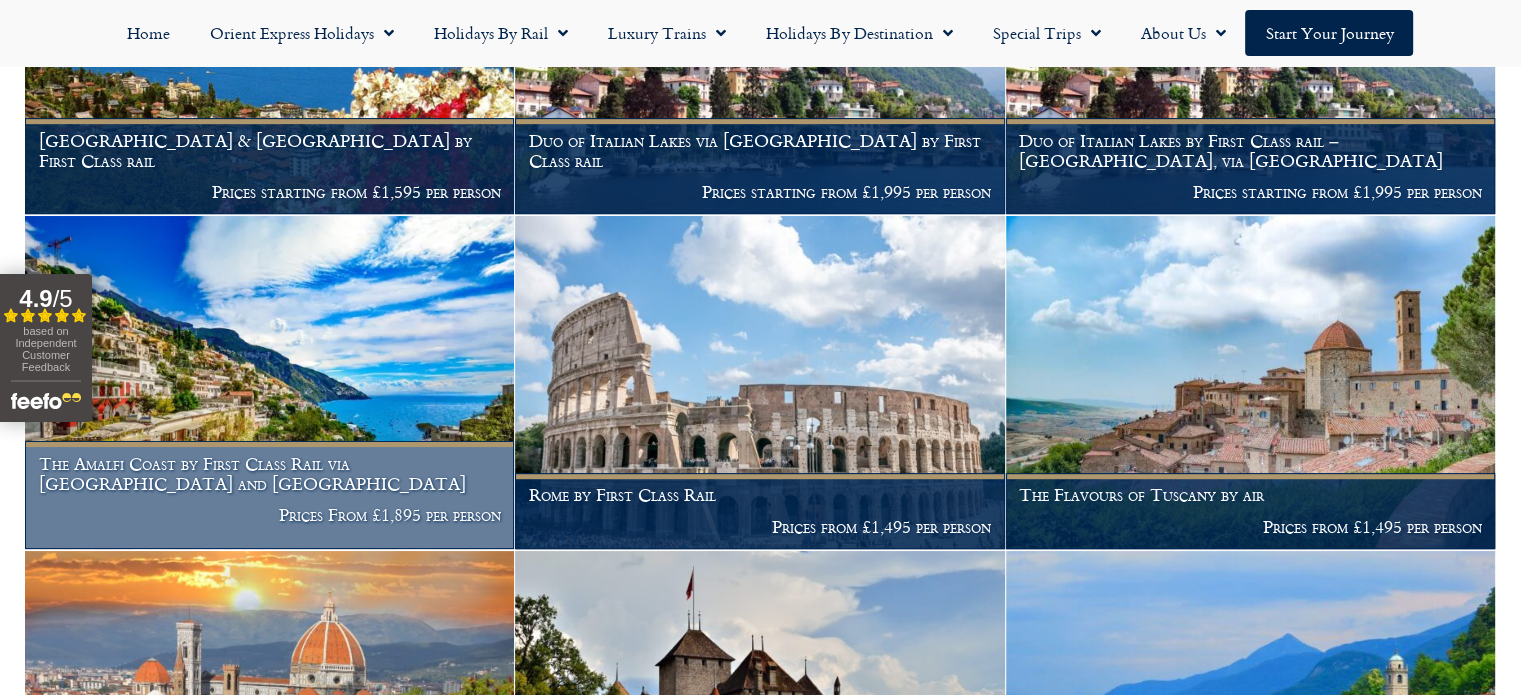 click on "The Amalfi Coast by First Class Rail via [GEOGRAPHIC_DATA] and [GEOGRAPHIC_DATA]" at bounding box center [270, 473] 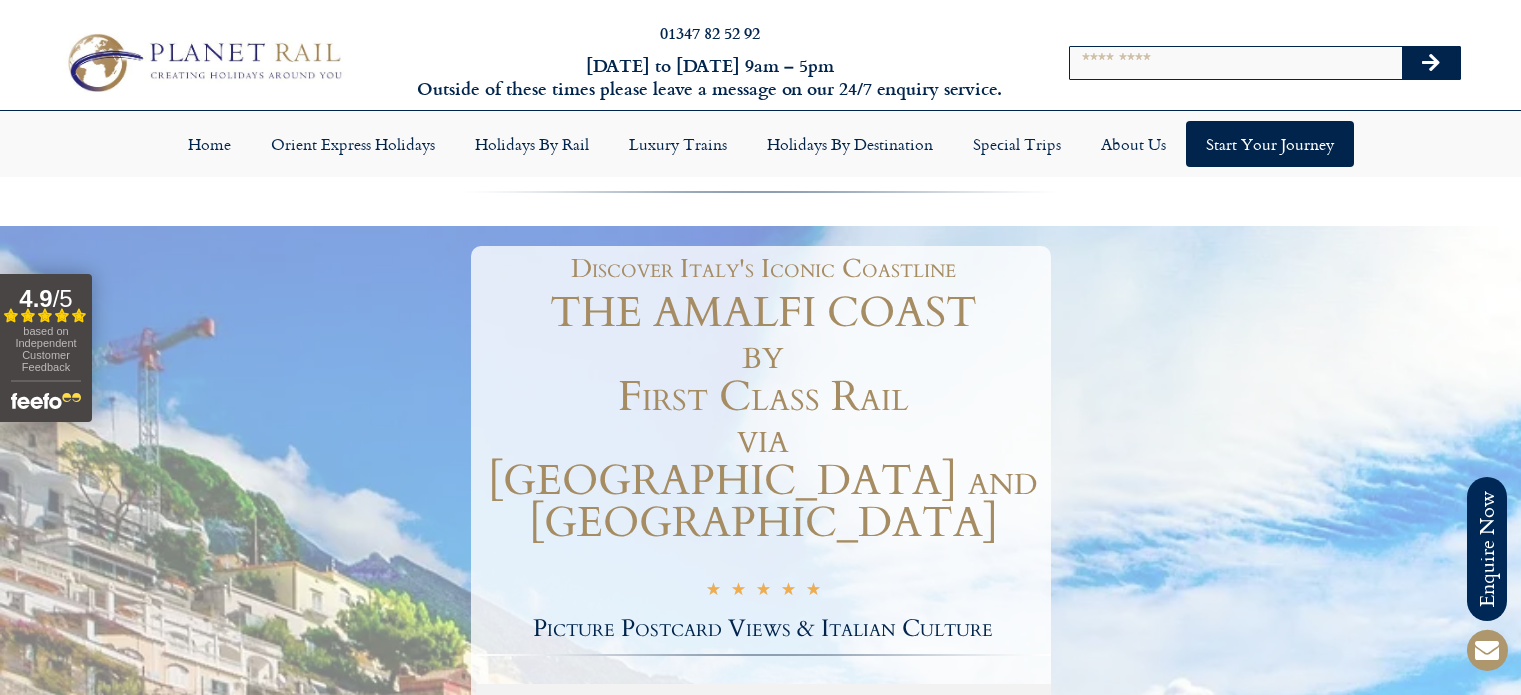 scroll, scrollTop: 0, scrollLeft: 0, axis: both 